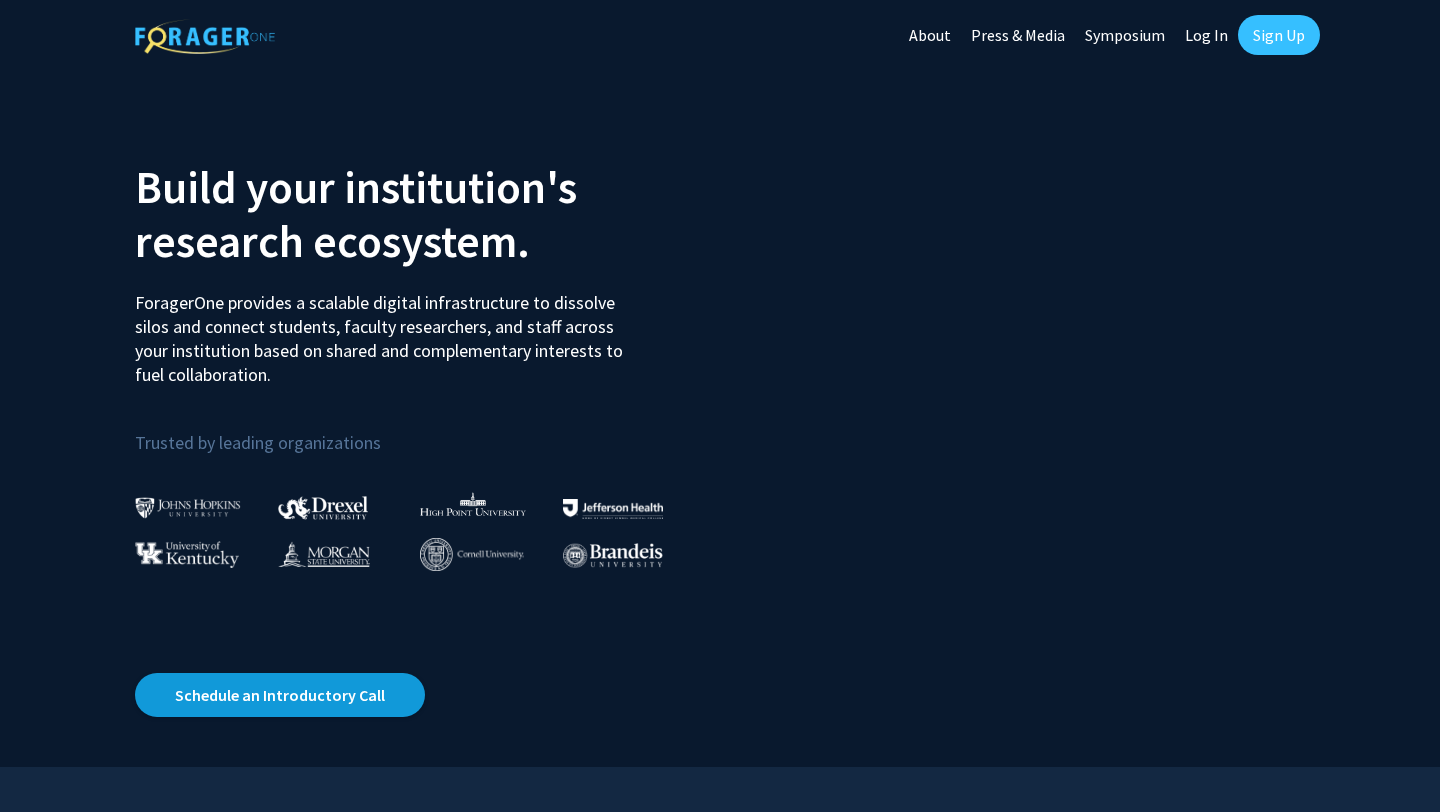 scroll, scrollTop: 0, scrollLeft: 0, axis: both 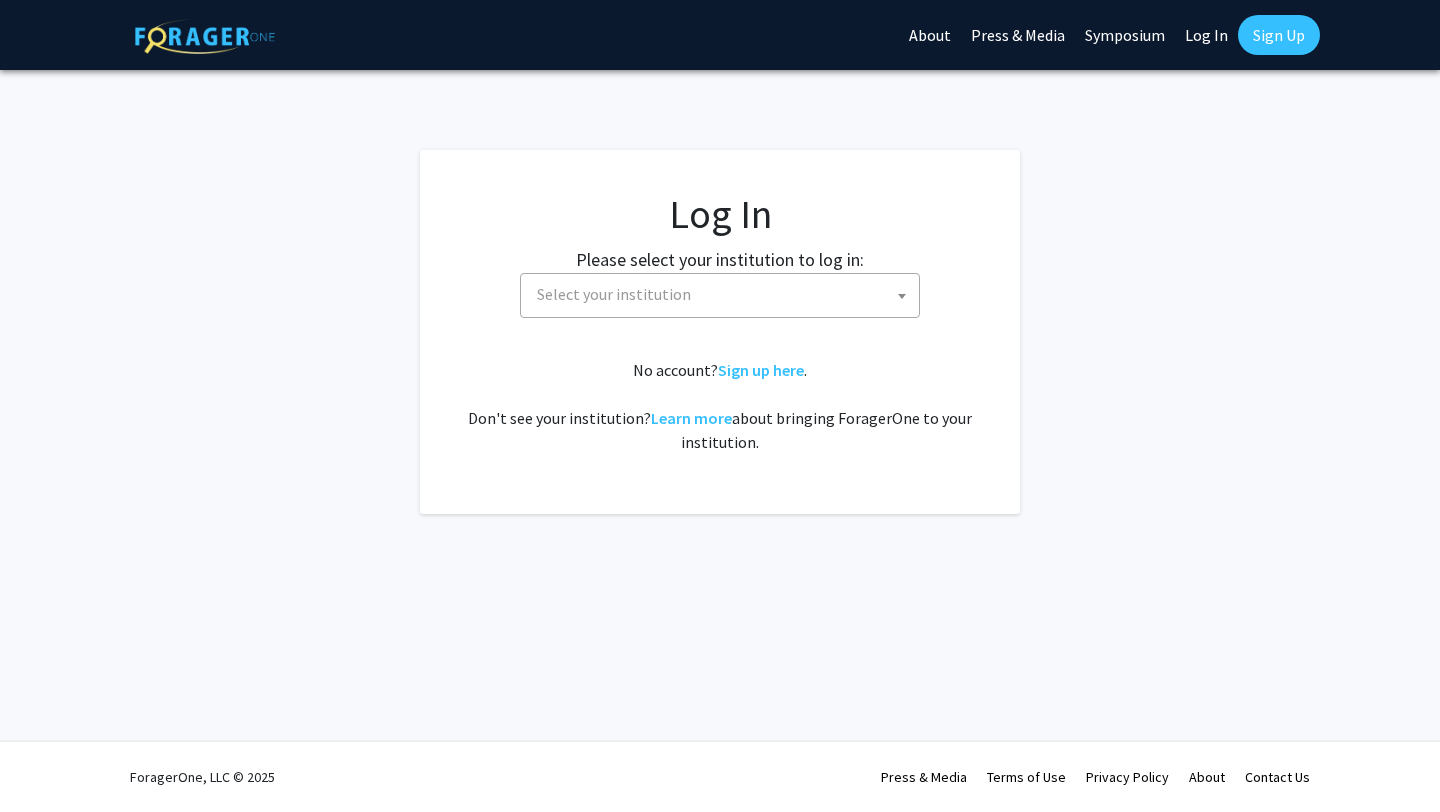 select 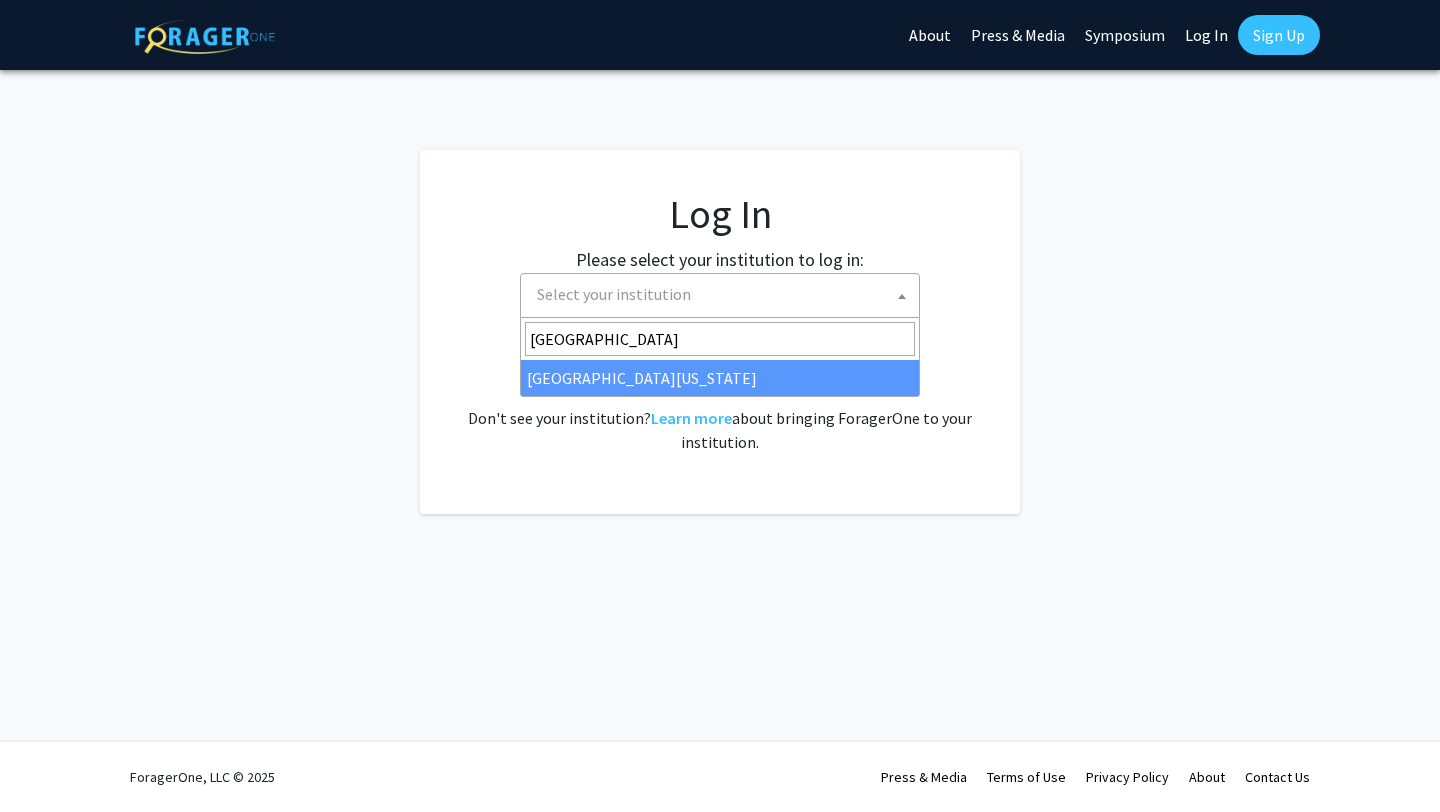 type on "university of ma" 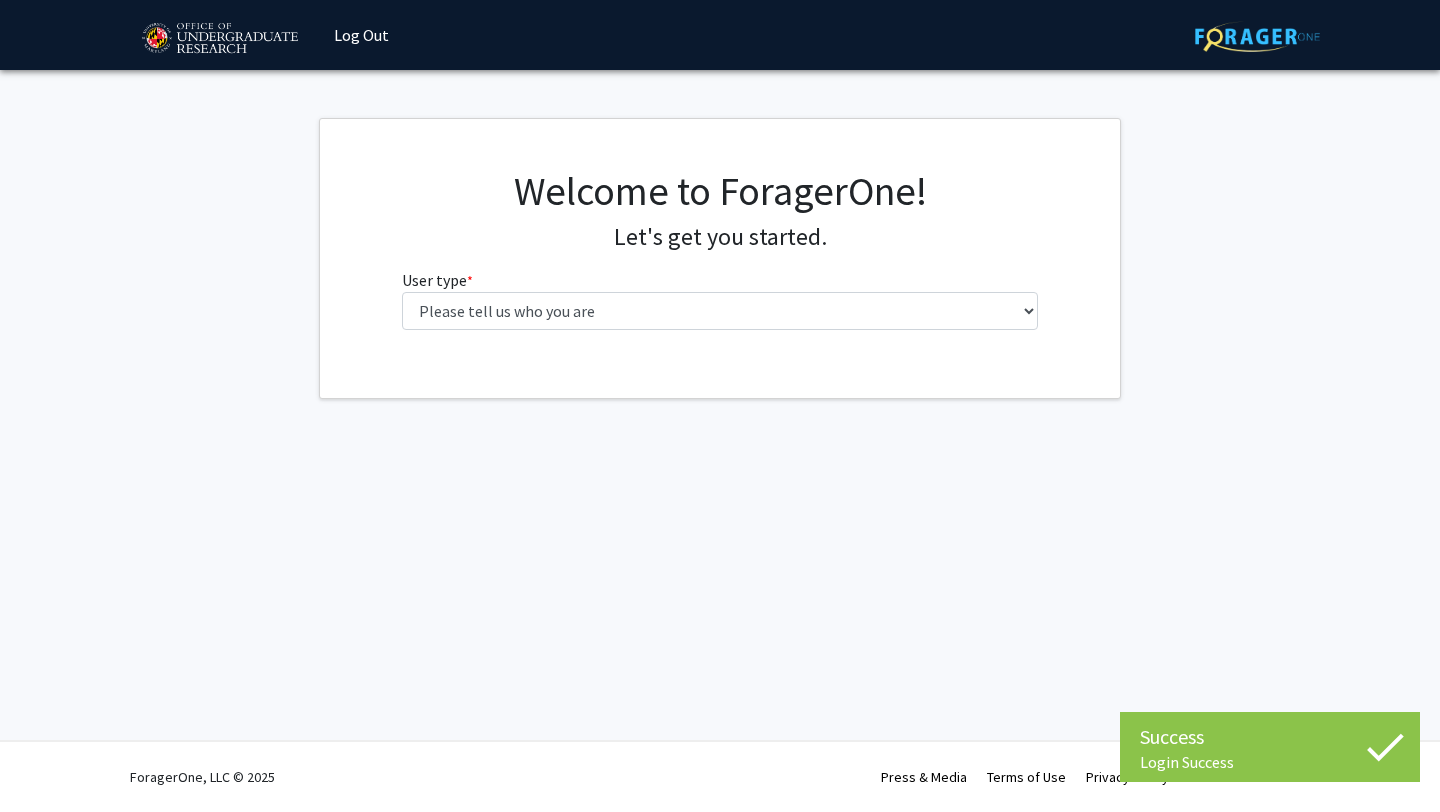 scroll, scrollTop: 0, scrollLeft: 0, axis: both 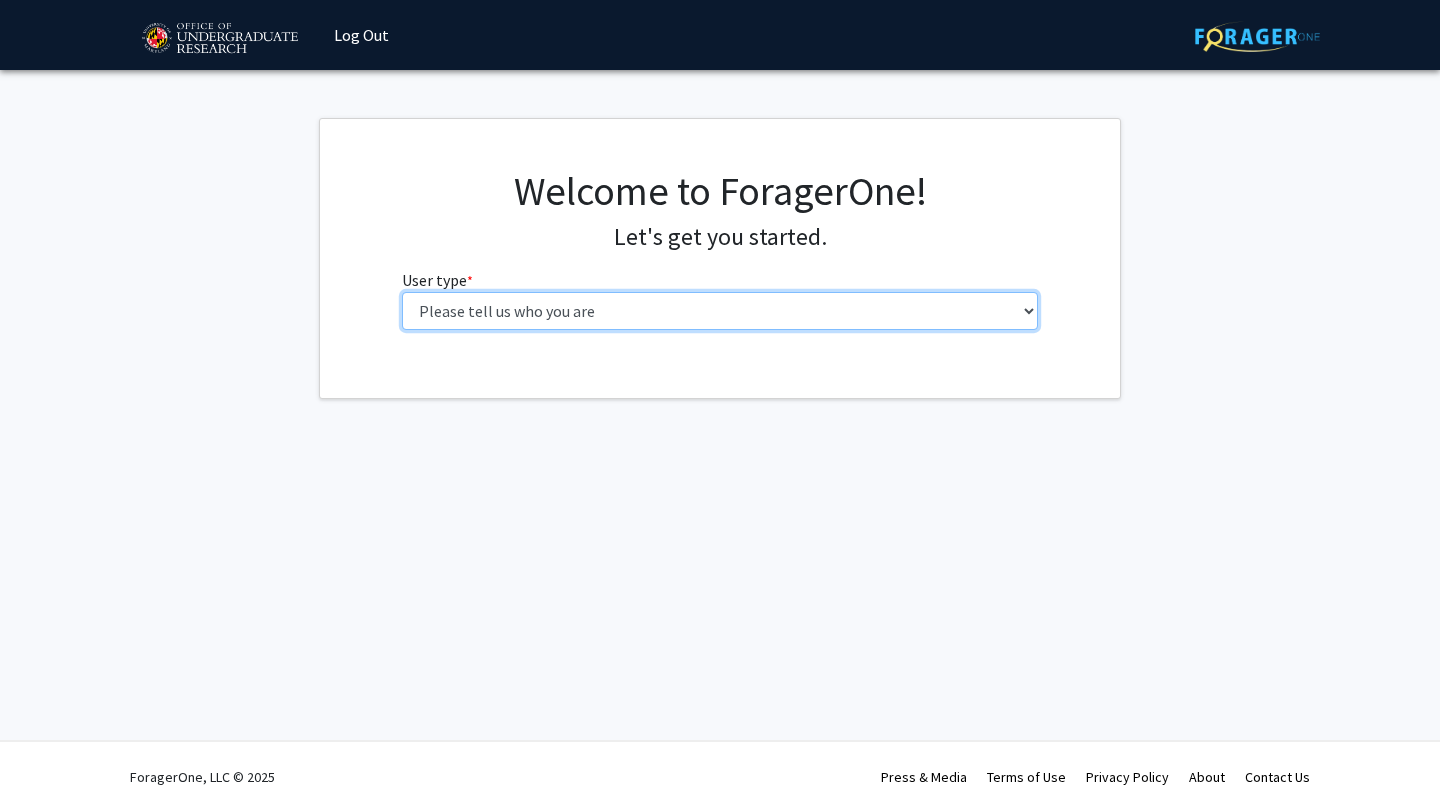 click on "Please tell us who you are  Undergraduate Student   Master's Student   Doctoral Candidate (PhD, MD, DMD, PharmD, etc.)   Postdoctoral Researcher / Research Staff / Medical Resident / Medical Fellow   Faculty   Administrative Staff" at bounding box center (720, 311) 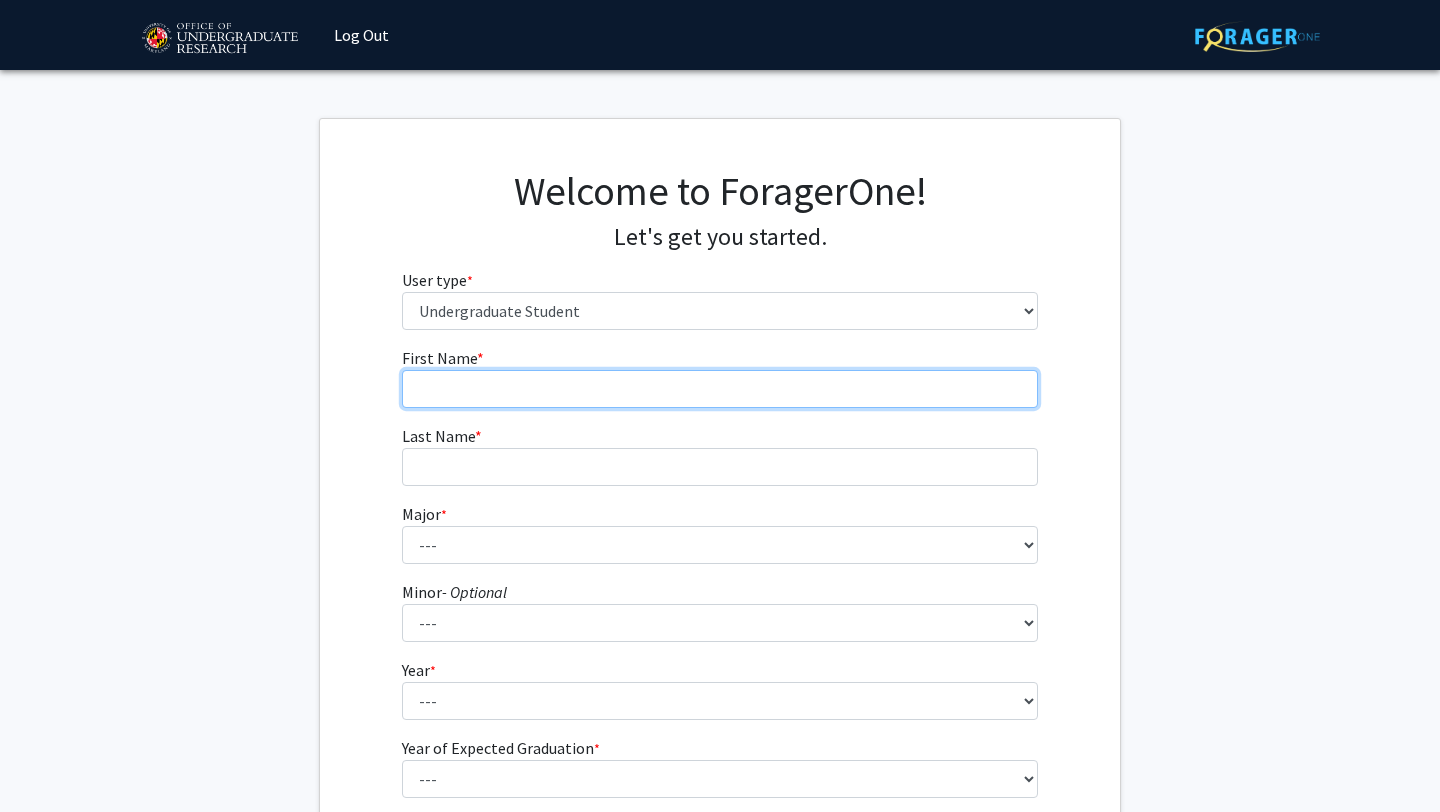 click on "First Name * required" at bounding box center (720, 389) 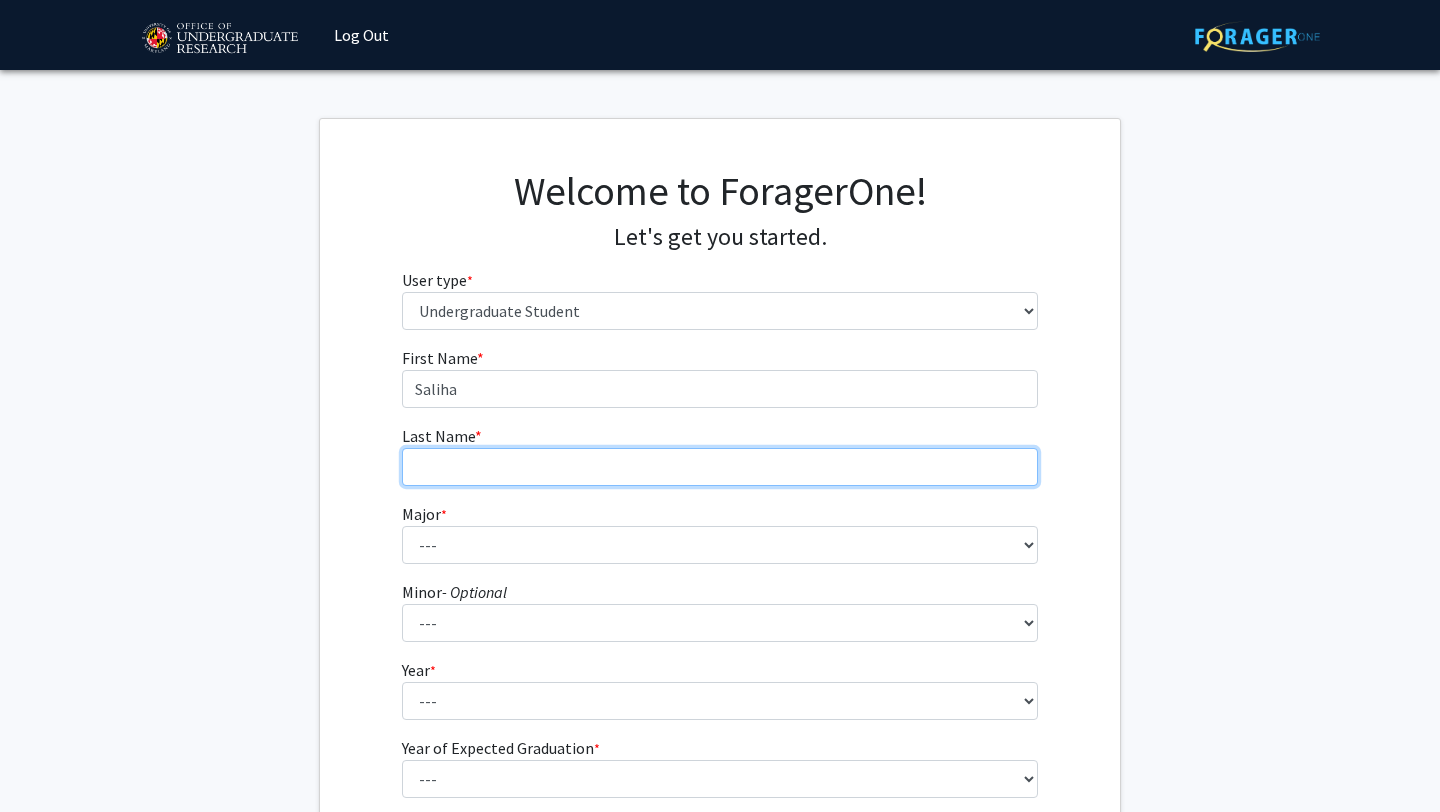 type on "Sheikh" 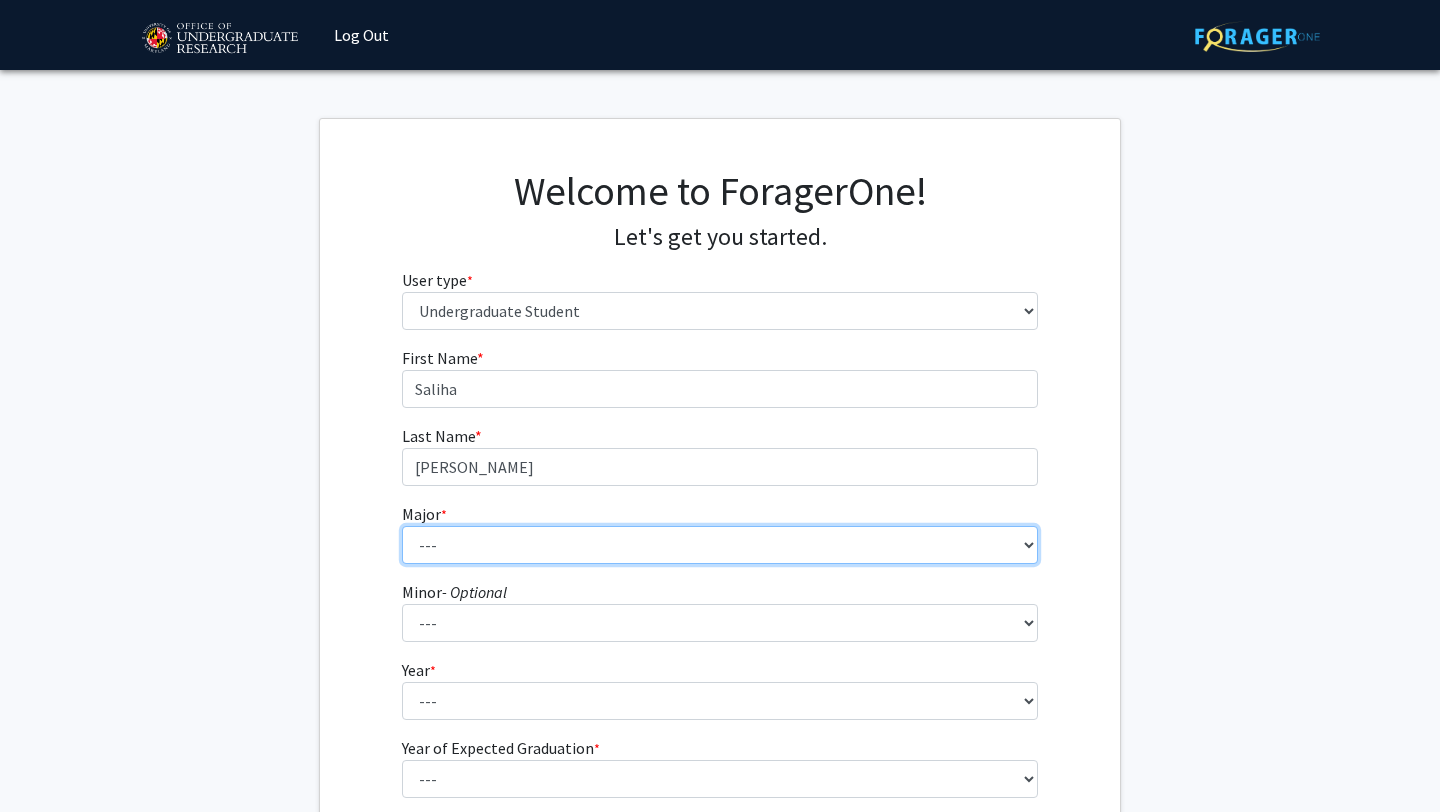 click on "---  Accounting   Aerospace Engineering   African American and Africana Studies   Agricultural and Resource Economics   Agricultural Science and Technology   American Studies   Animal Sciences   Anthropology   Arabic Studies   Architecture   Art History   Astronomy   Atmospheric and Oceanic Science   Biochemistry   Biocomputational Engineering   Bioengineering   Biological Sciences   Central European, Russian and Eurasian Studies   Chemical Engineering   Chemistry   Chinese   Cinema and Media Studies   Cinema and Media Studies   Civil Engineering   Classical Languages and Literatures   Communication   Computer Engineering   Computer Science   Criminology and Criminal Justice   Cyber-Physical Systems Engineering   Dance   Early Childhood/Early Childhood Special Education   Economics   Electrical Engineering   Elementary Education   Elementary/Middle Special Education   English Language and Literature   Environmental Science and Policy   Environmental Science and Technology   Family Science   Finance   Geology" at bounding box center [720, 545] 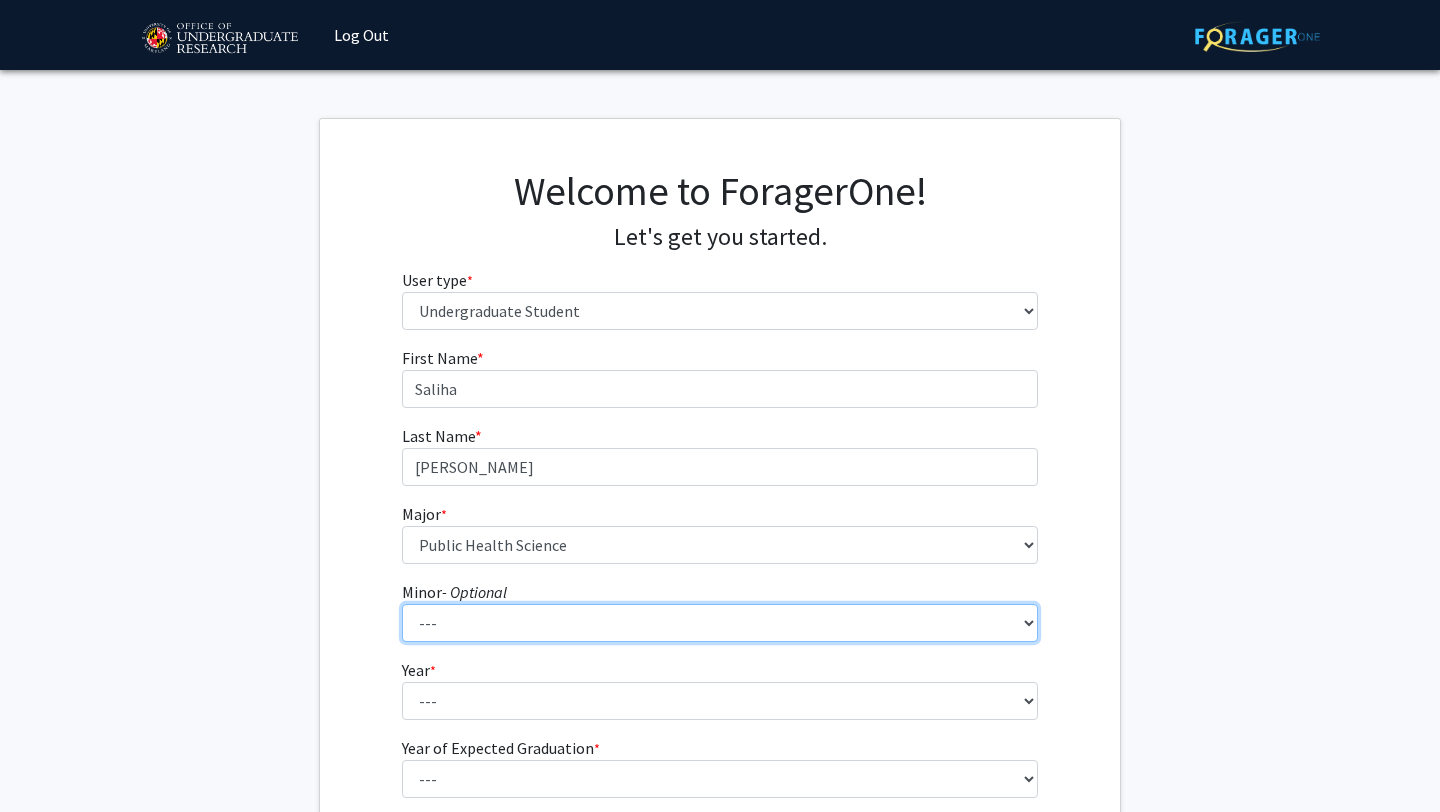 click on "---  Actuarial Mathematics   Advanced Cybersecurity Experience for Students   African Studies   Agricultural Science and Technology   Anti-Black Racism   Arabic   Archaeology   Army Leadership Studies   Art History   Arts Leadership   Asian American Studies   Astronomy   Atmospheric Chemistry   Atmospheric Sciences   Black Women's Studies   Business Analytics   Chinese Language   Classical Mythology   Computational Finance   Computer Engineering   Computer Science   Construction Project Management   Creative Placemaking   Creative Writing   Data Science   Demography   Digital Storytelling and Poetics   Disability Studies   Earth History   Earth Material Properties   Economics   Entomology   French Studies   General Business   Geochemistry   Geographic Information Science   Geophysics   German Studies   Global Engineering Leadership   Global Poverty   Global Studies   Global Terrorism Studies   Greek Language and Culture   Hearing and Speech Sciences   Hebrew Studies   History   Human Development   Hydrology" at bounding box center (720, 623) 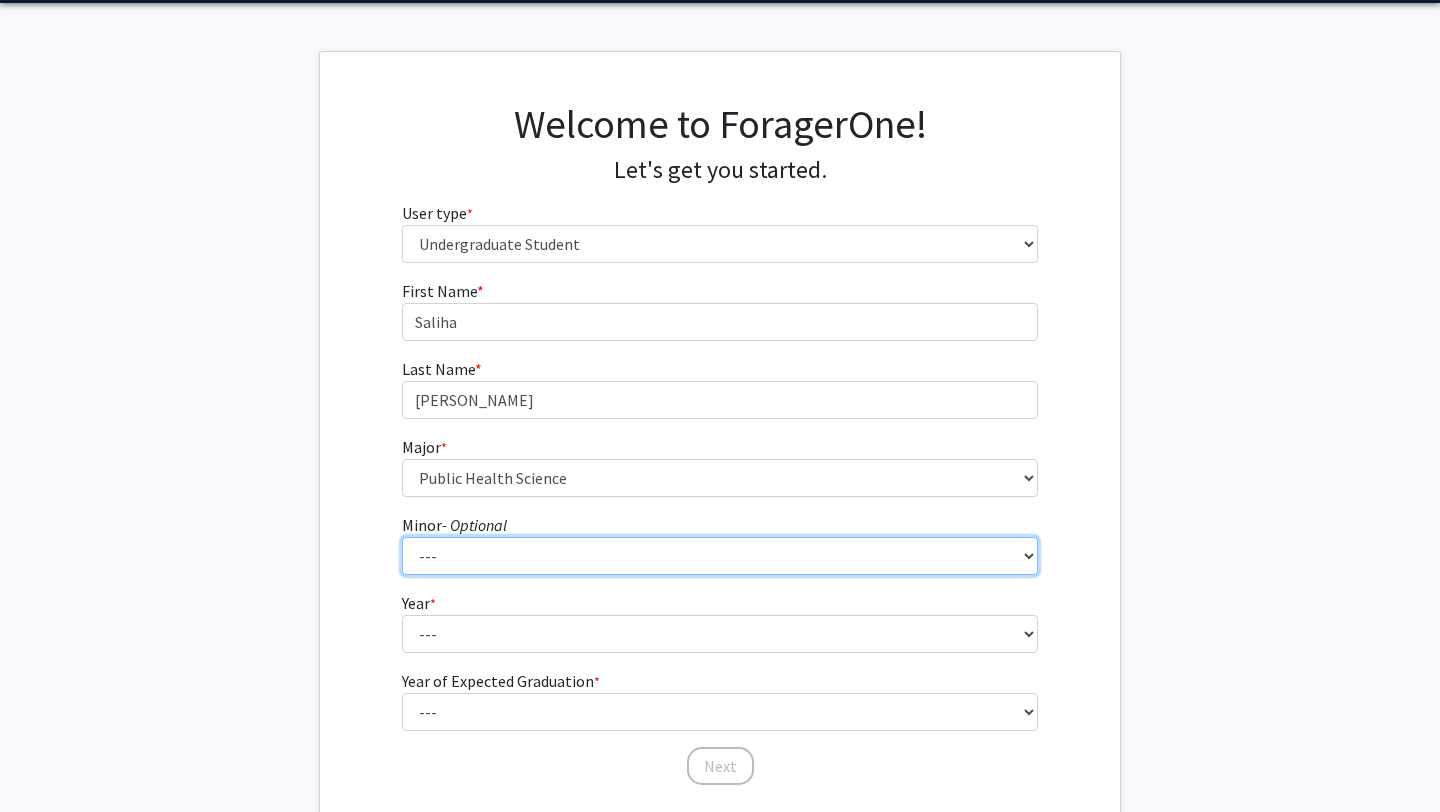 scroll, scrollTop: 83, scrollLeft: 0, axis: vertical 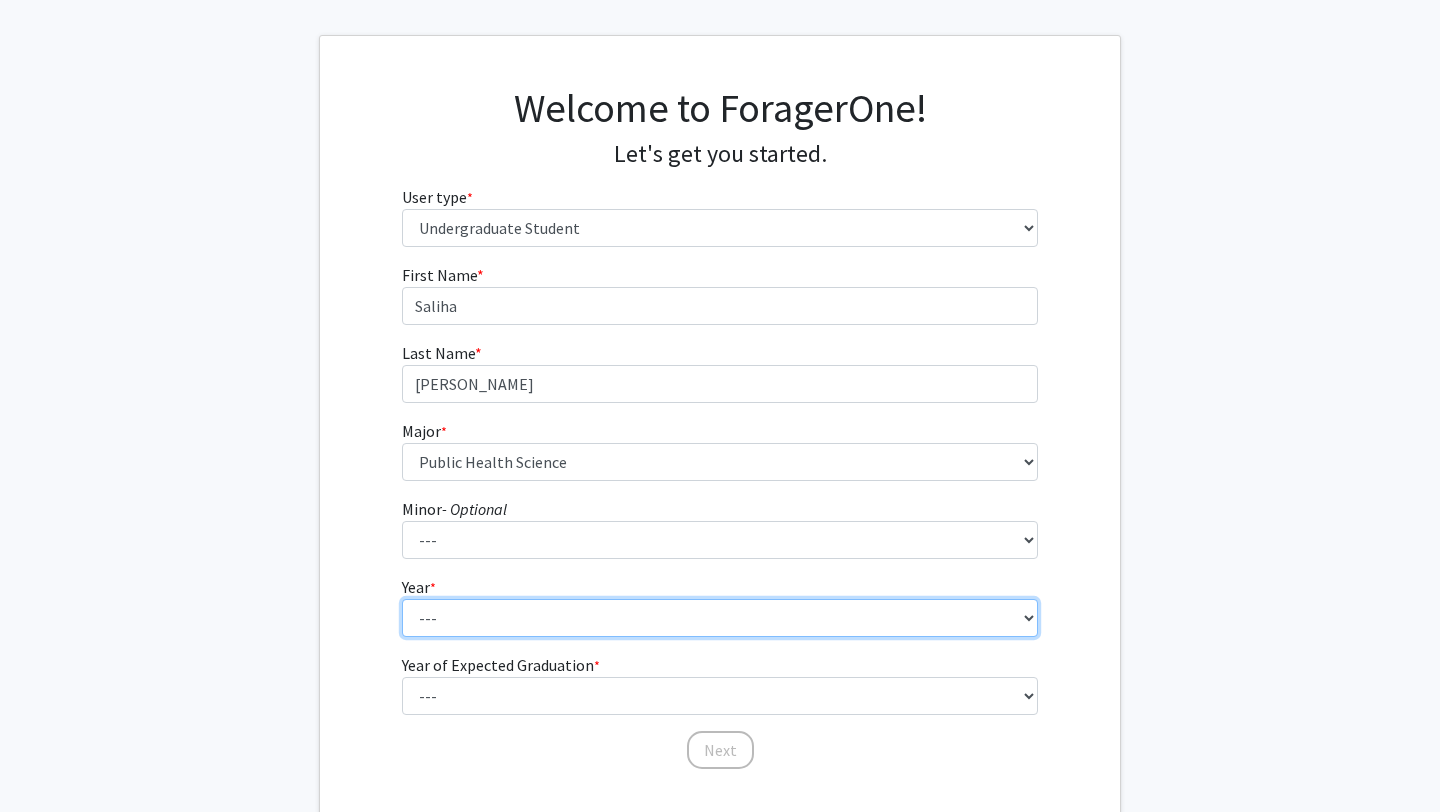 click on "---  First-year   Sophomore   Junior   Senior   Postbaccalaureate Certificate" at bounding box center (720, 618) 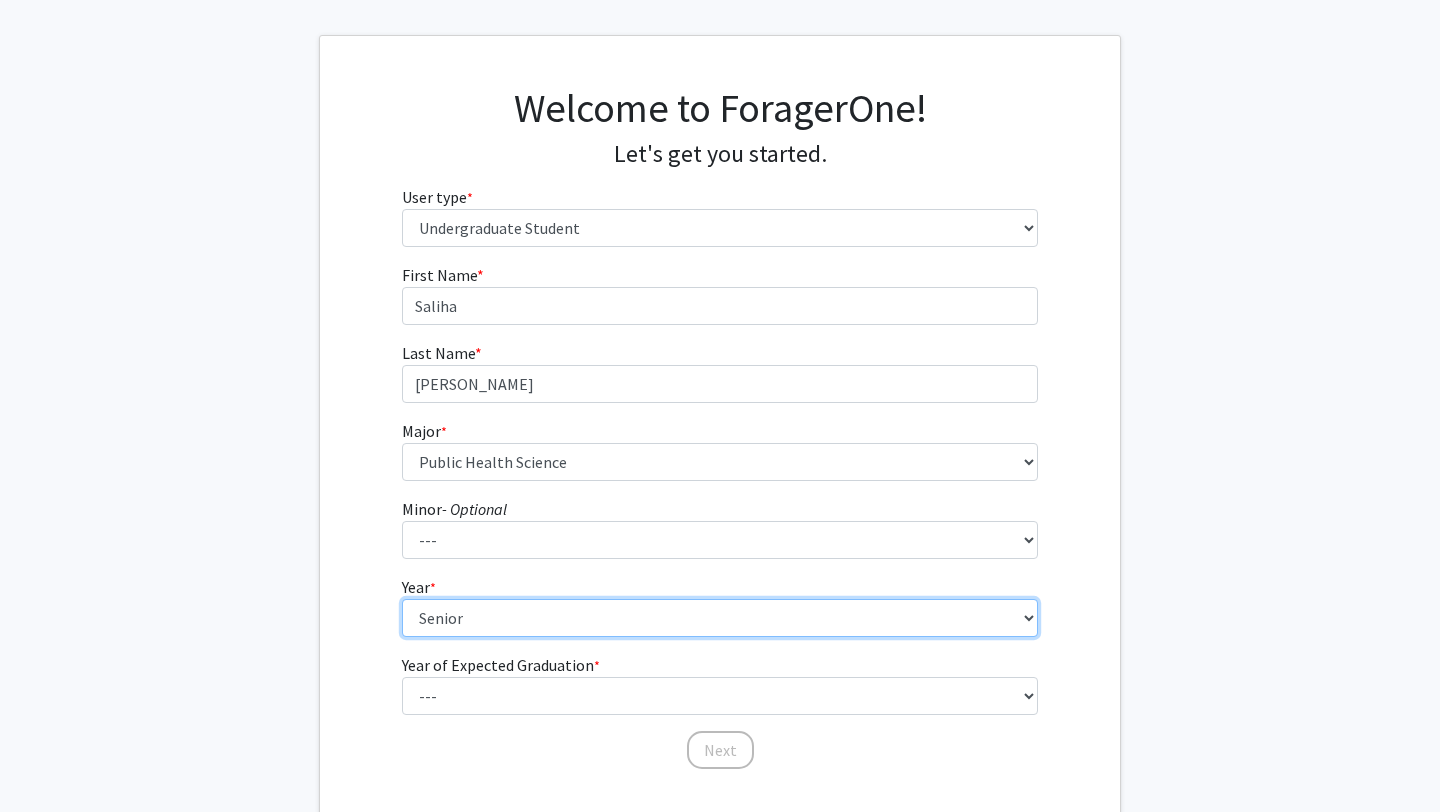scroll, scrollTop: 106, scrollLeft: 0, axis: vertical 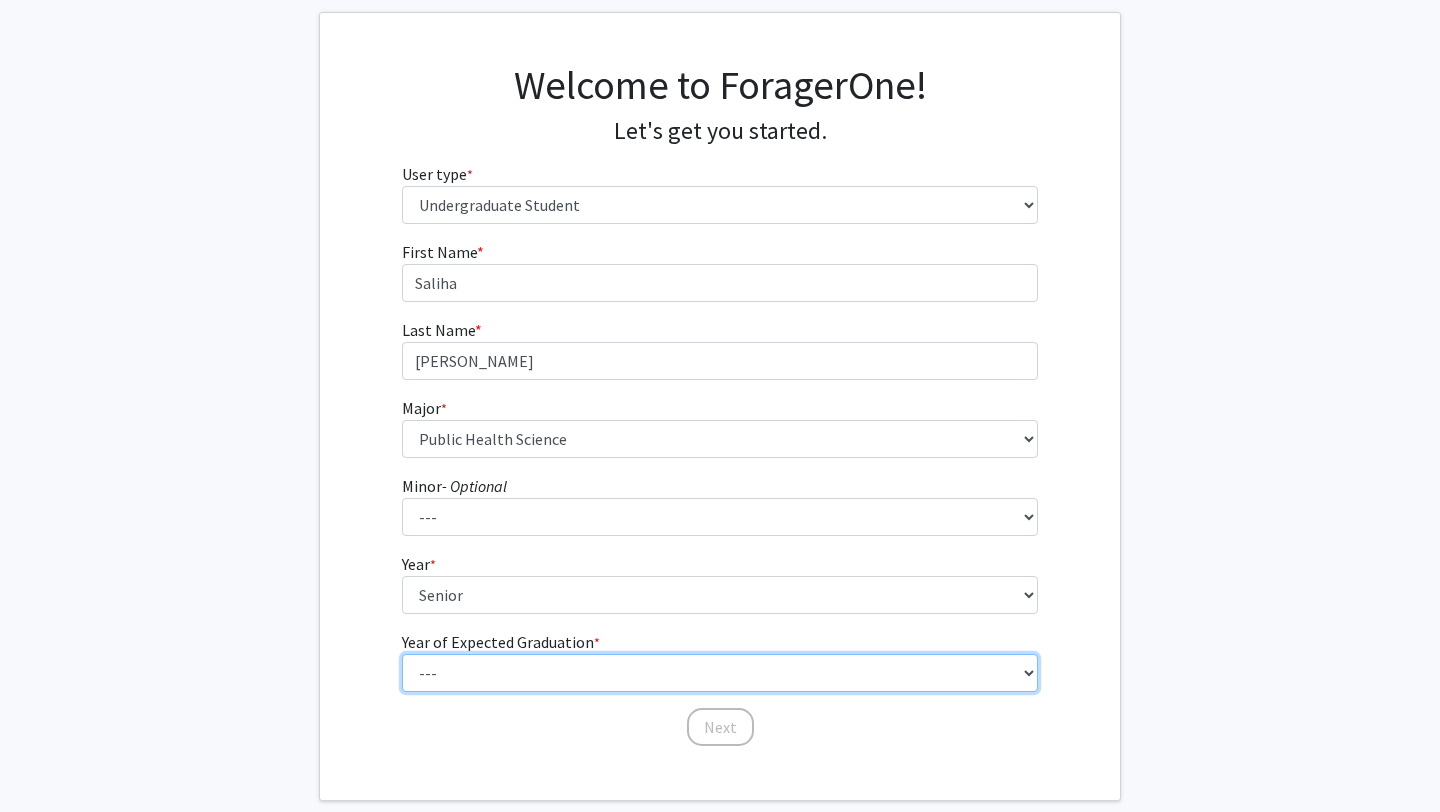 click on "---  2025   2026   2027   2028   2029   2030   2031   2032   2033   2034" at bounding box center (720, 673) 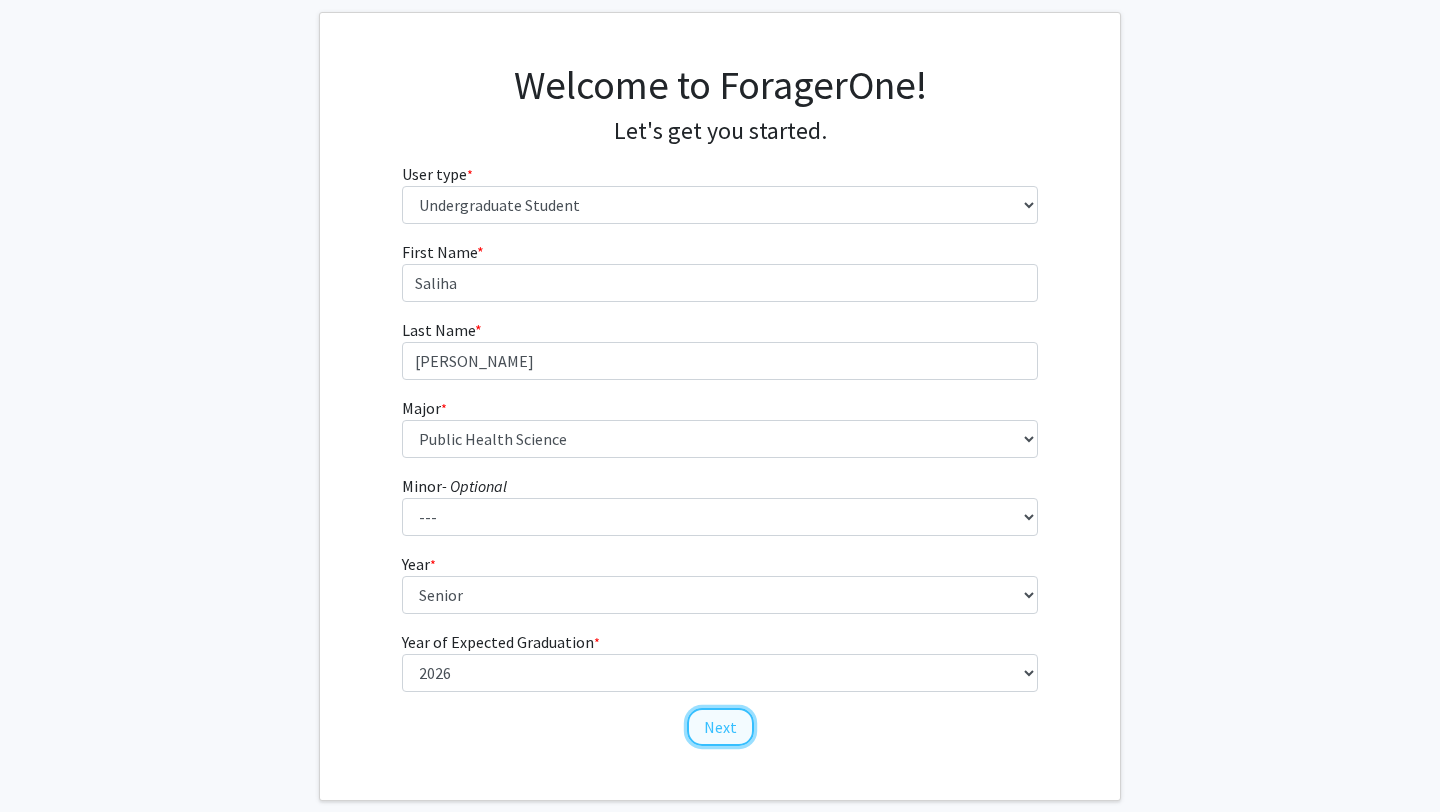 click on "Next" 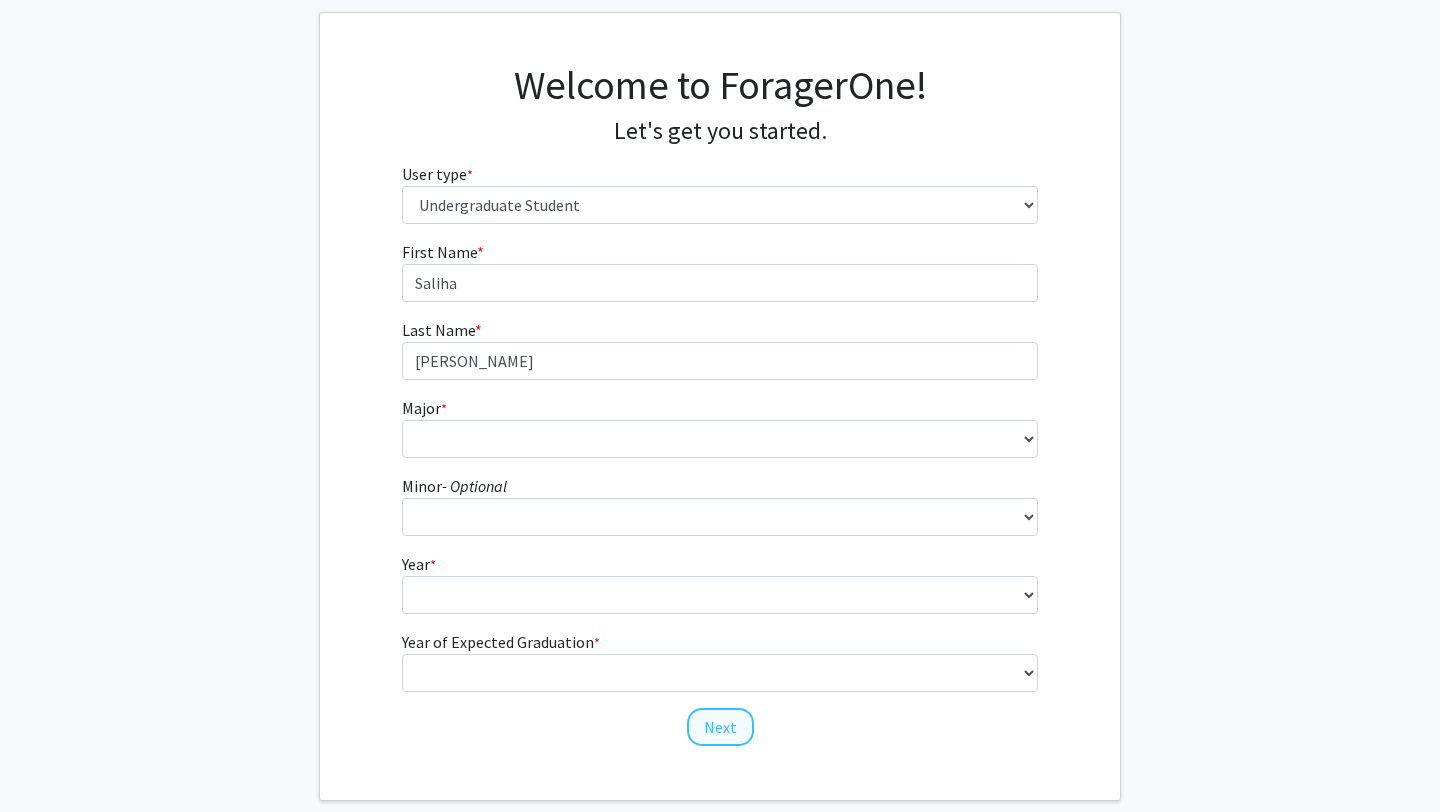 scroll, scrollTop: 0, scrollLeft: 0, axis: both 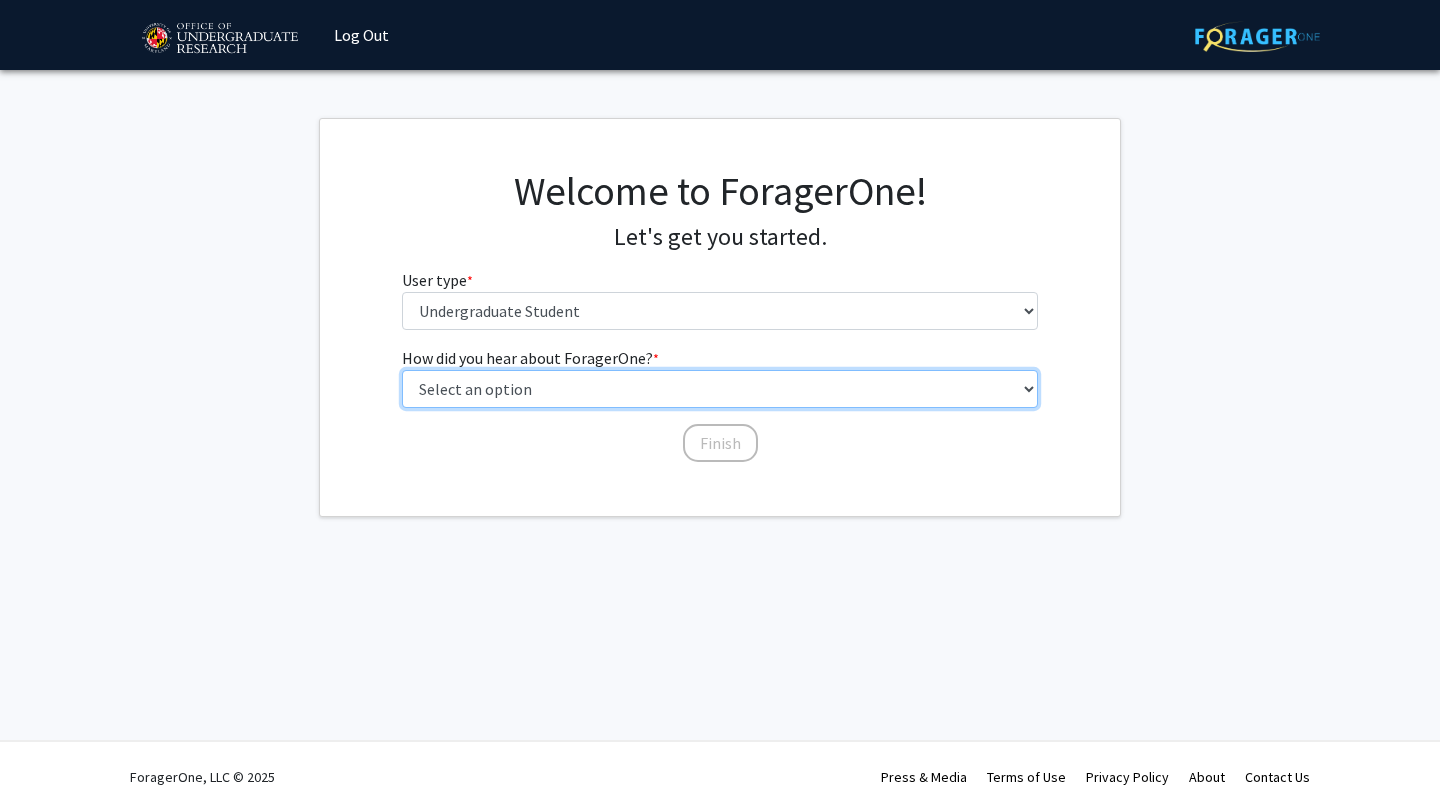 click on "Select an option  Peer/student recommendation   Faculty/staff recommendation   University website   University email or newsletter   Other" at bounding box center [720, 389] 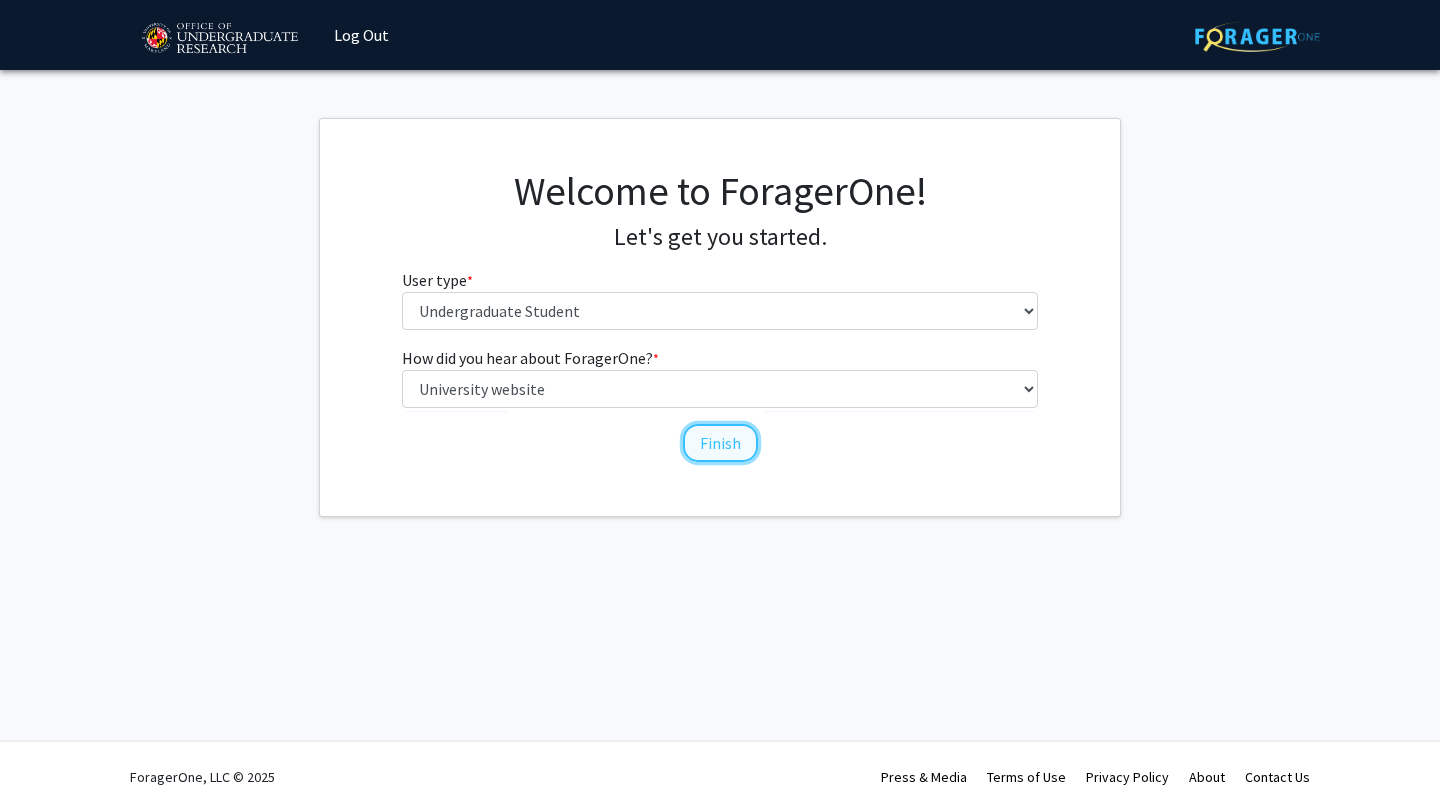click on "Finish" 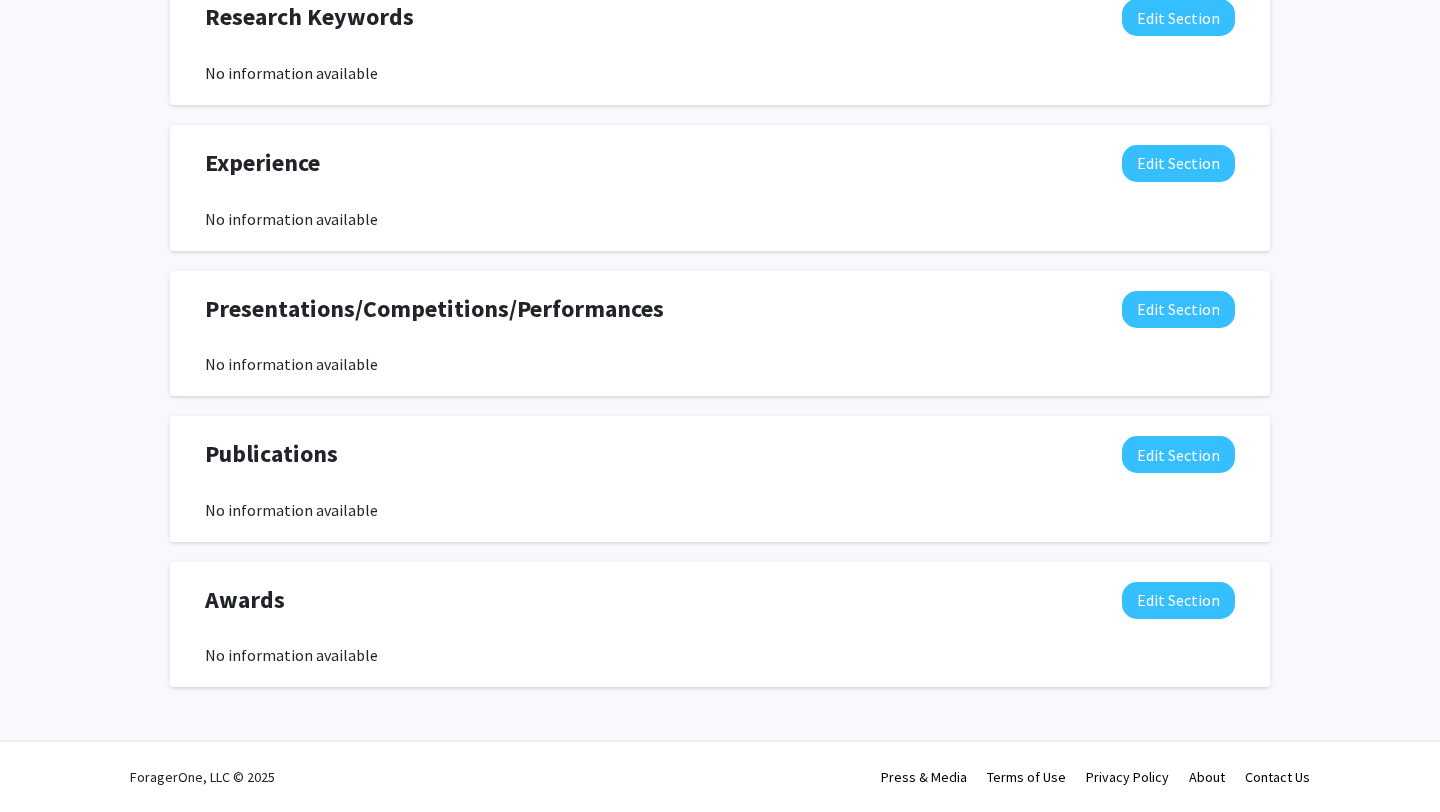 scroll, scrollTop: 0, scrollLeft: 0, axis: both 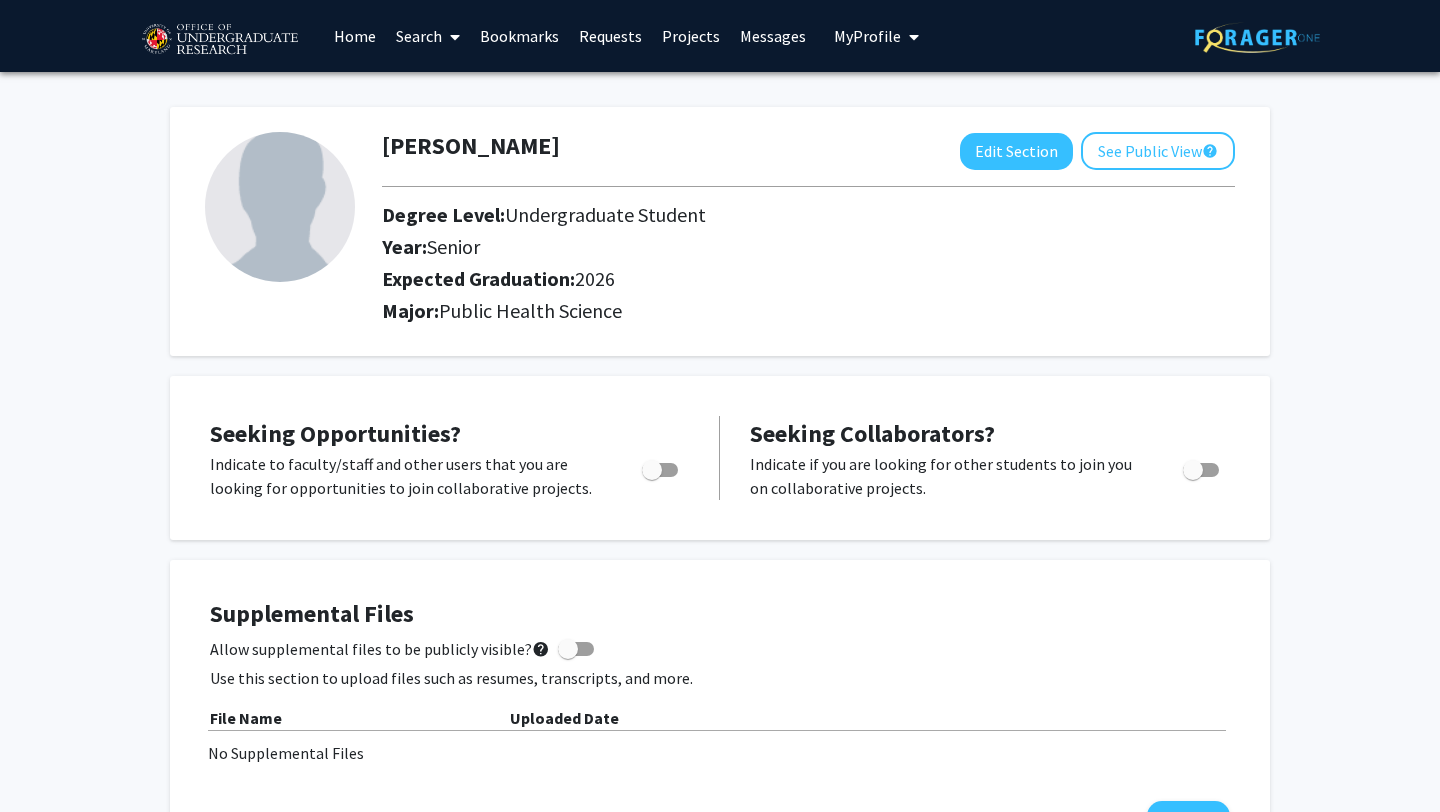 click on "Search" at bounding box center (428, 36) 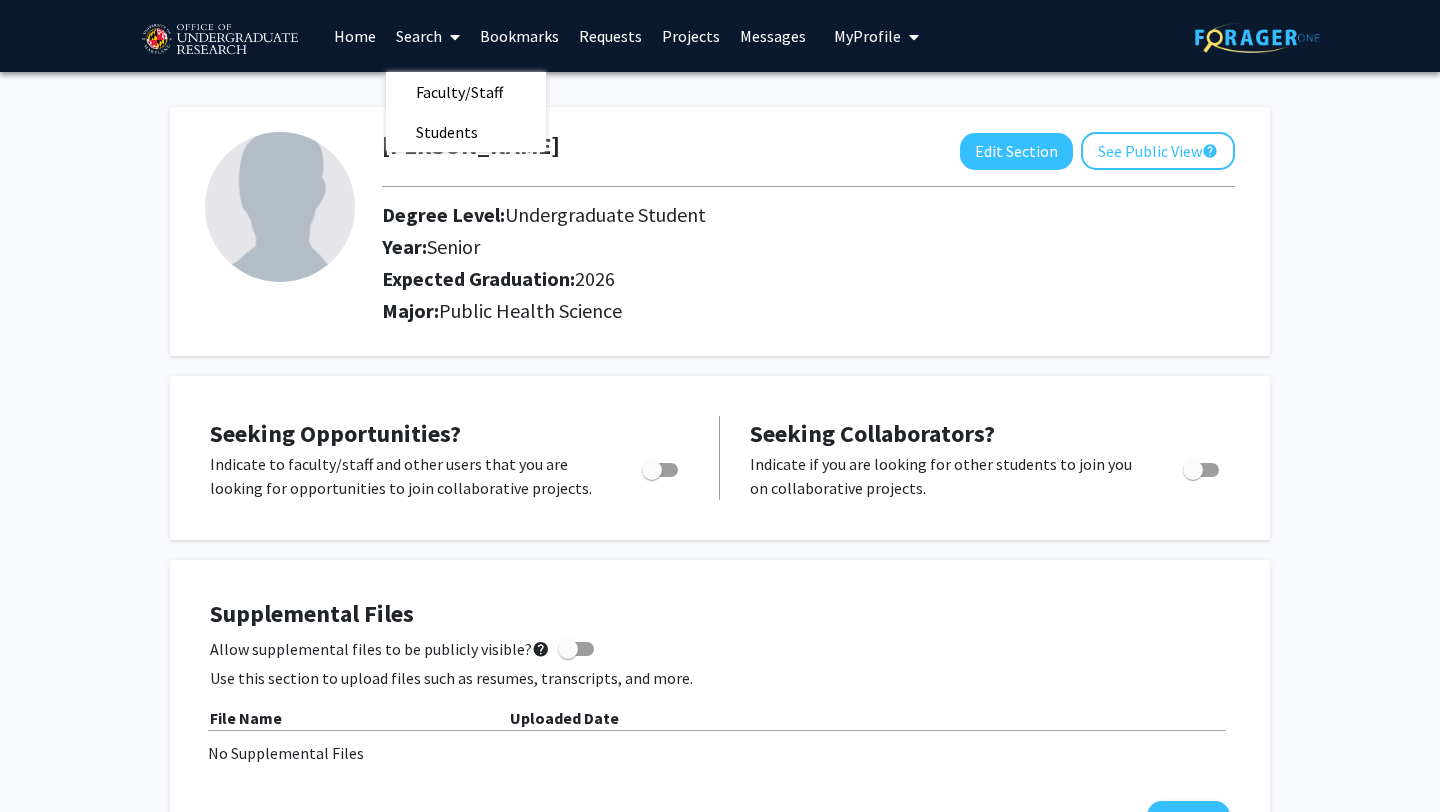 click on "Projects" at bounding box center [691, 36] 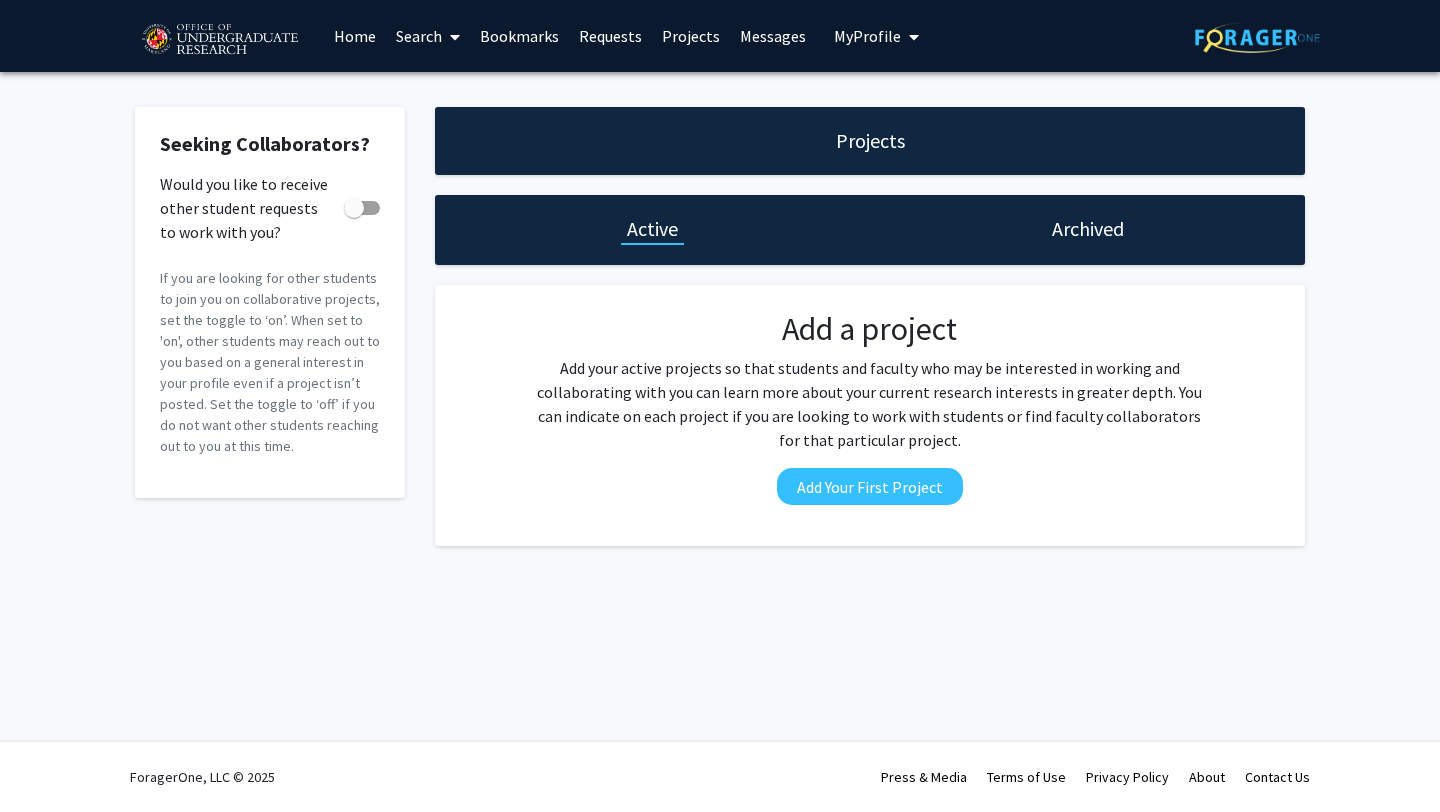 click on "Home" at bounding box center (355, 36) 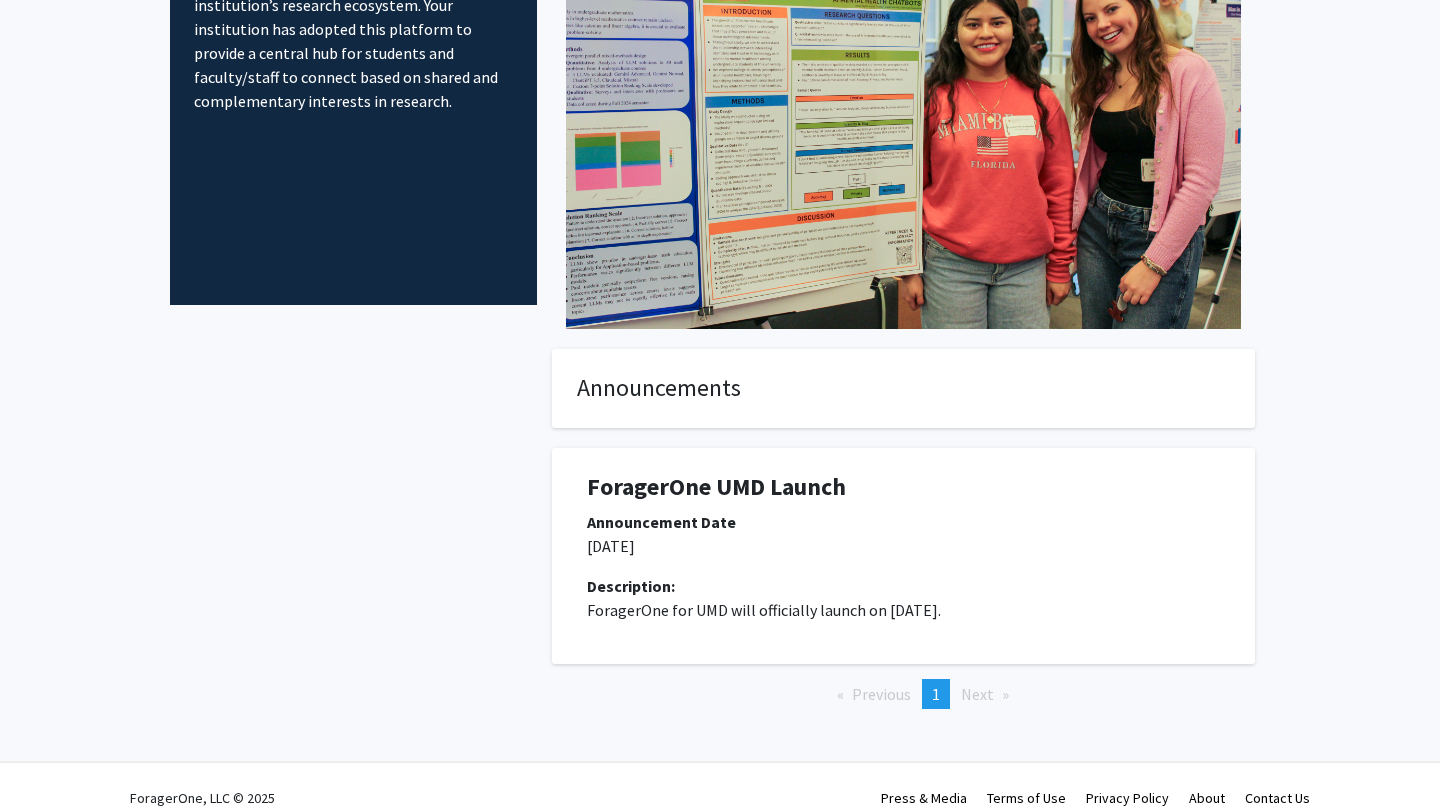 scroll, scrollTop: 0, scrollLeft: 0, axis: both 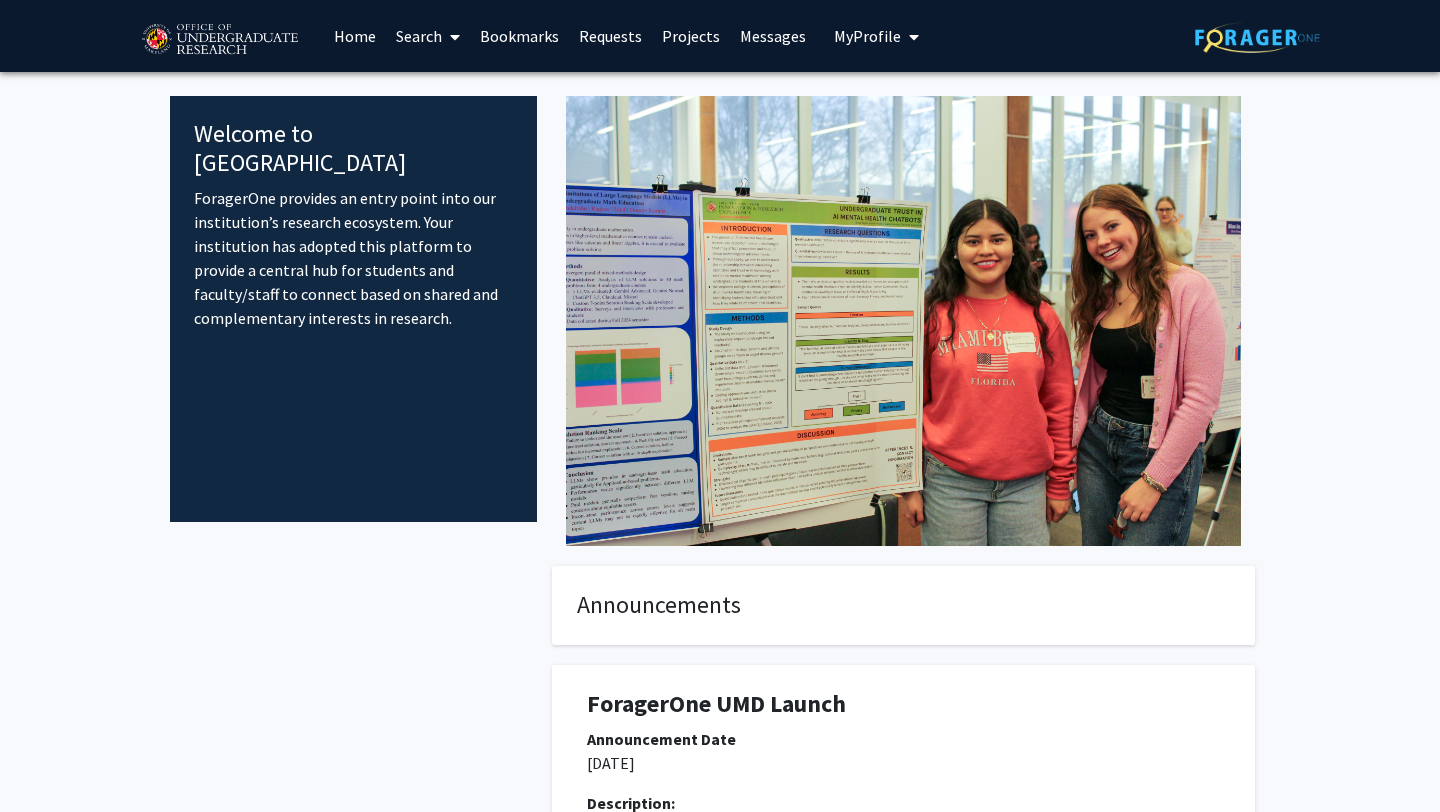 click on "Search" at bounding box center [428, 36] 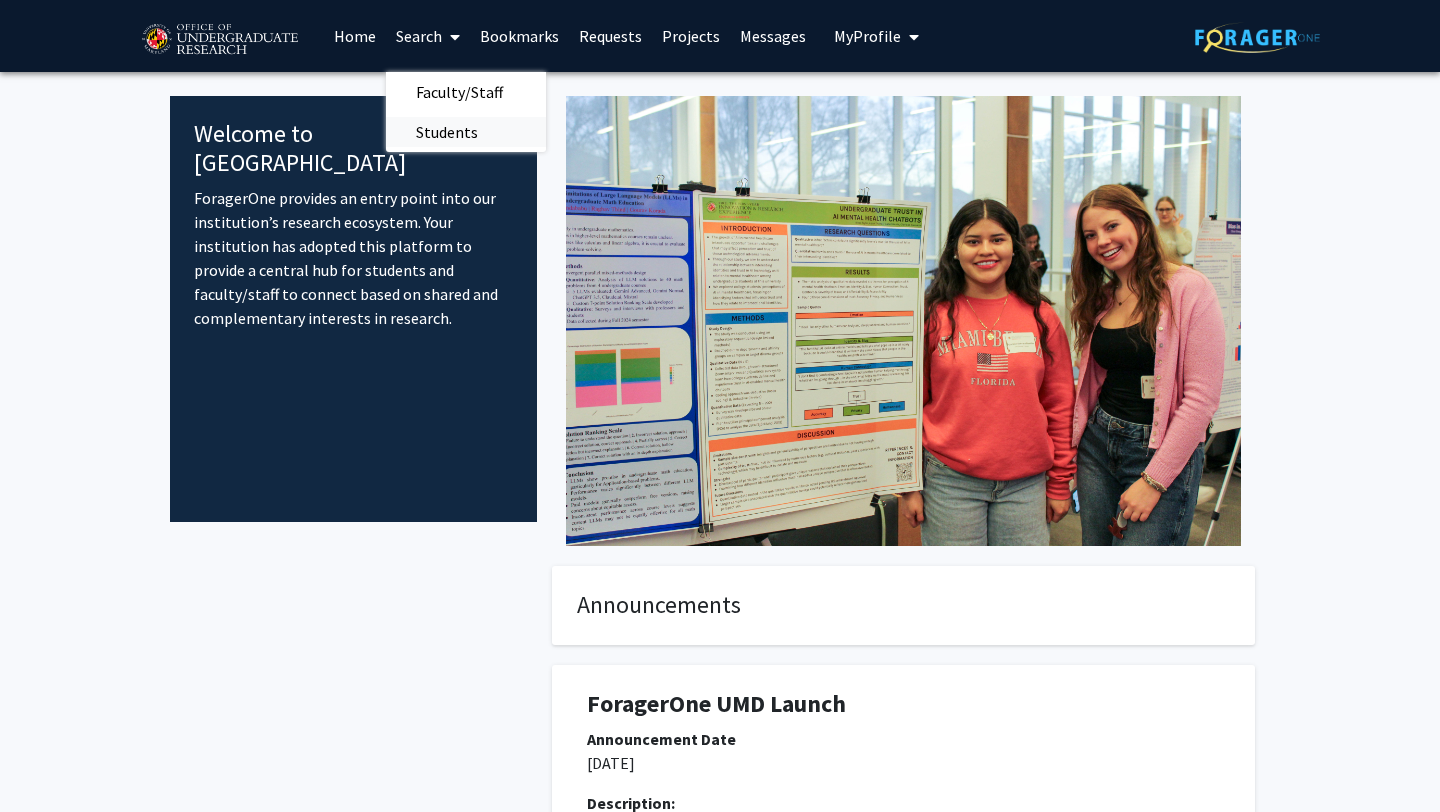 click on "Students" at bounding box center (447, 132) 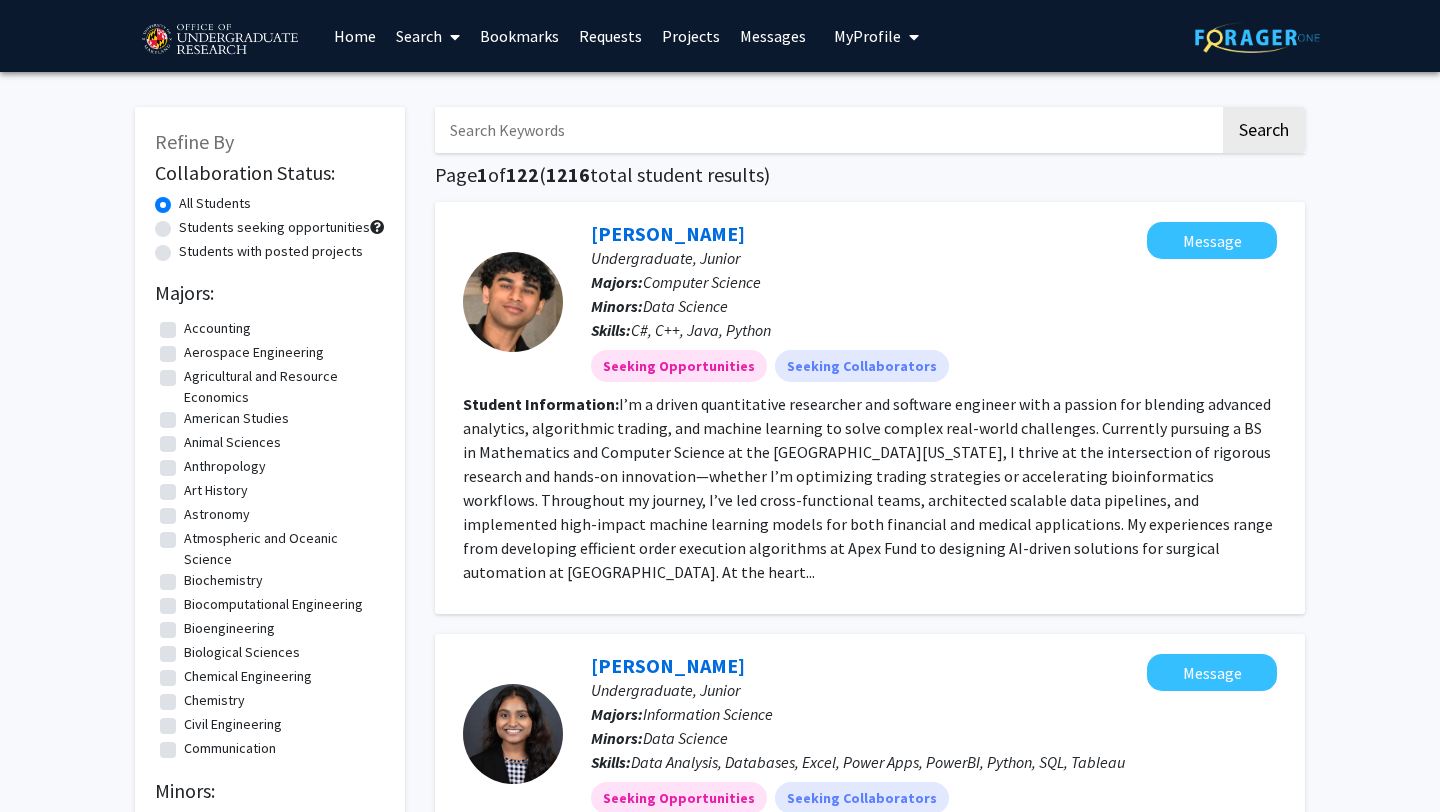click on "Search" at bounding box center (428, 36) 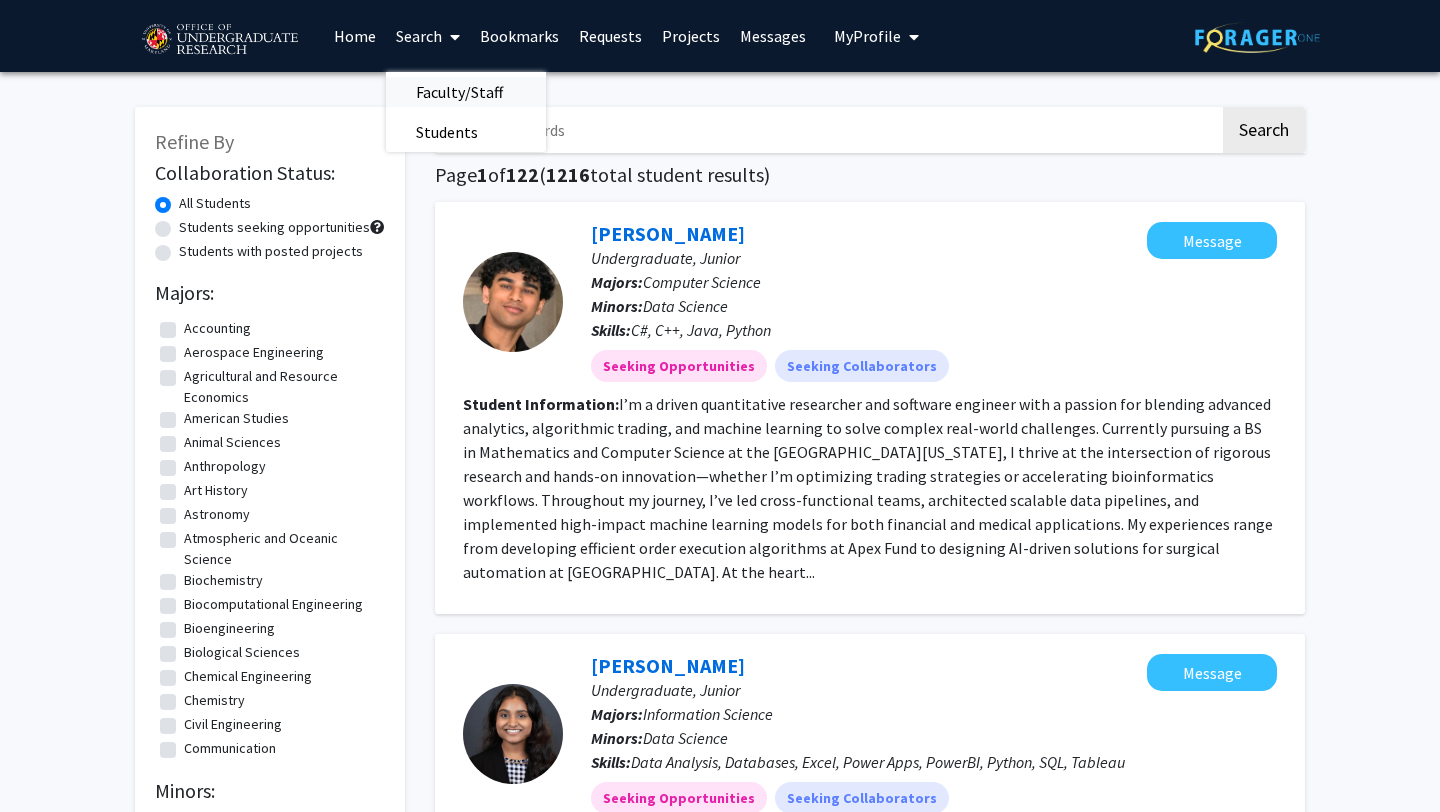 click on "Faculty/Staff" at bounding box center (459, 92) 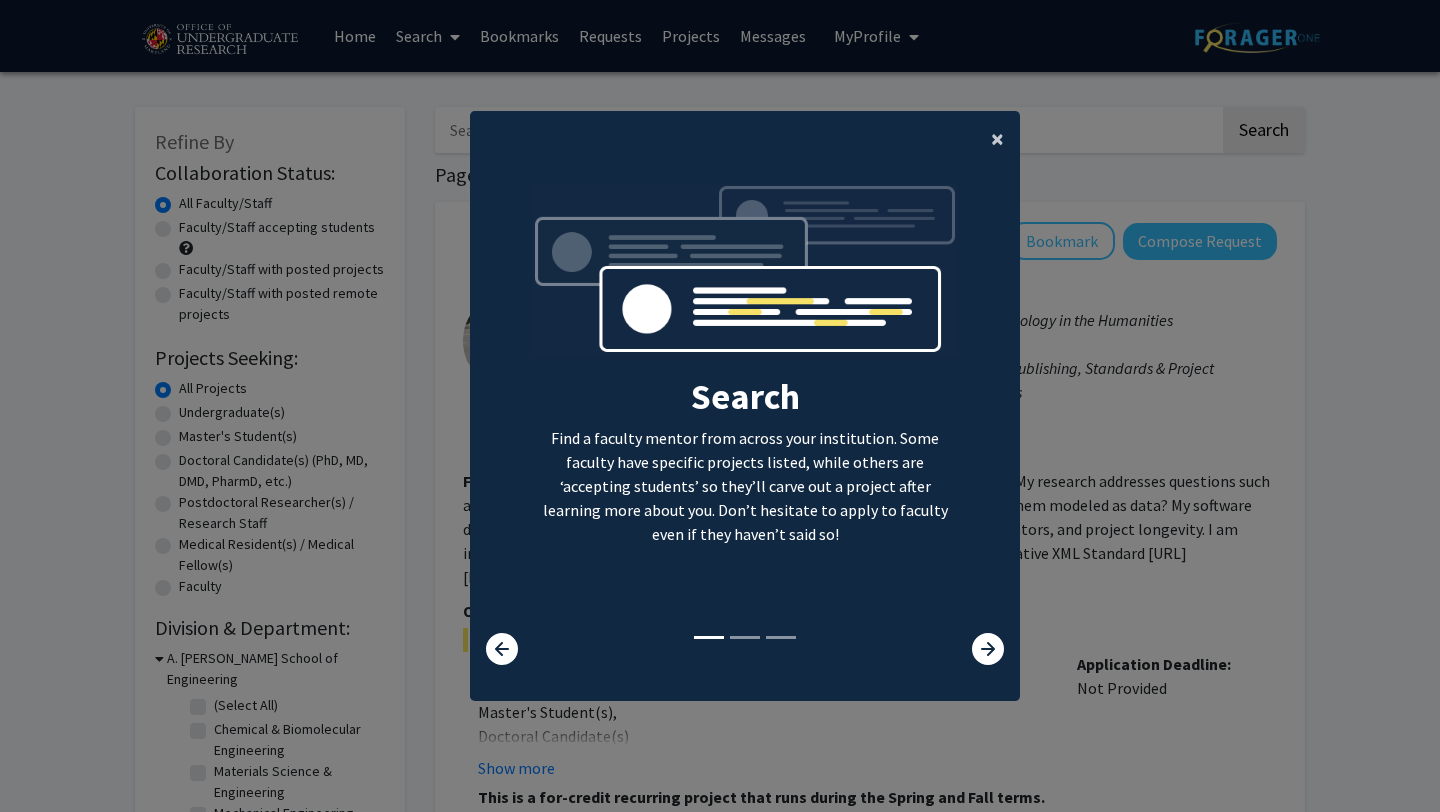 click on "×" 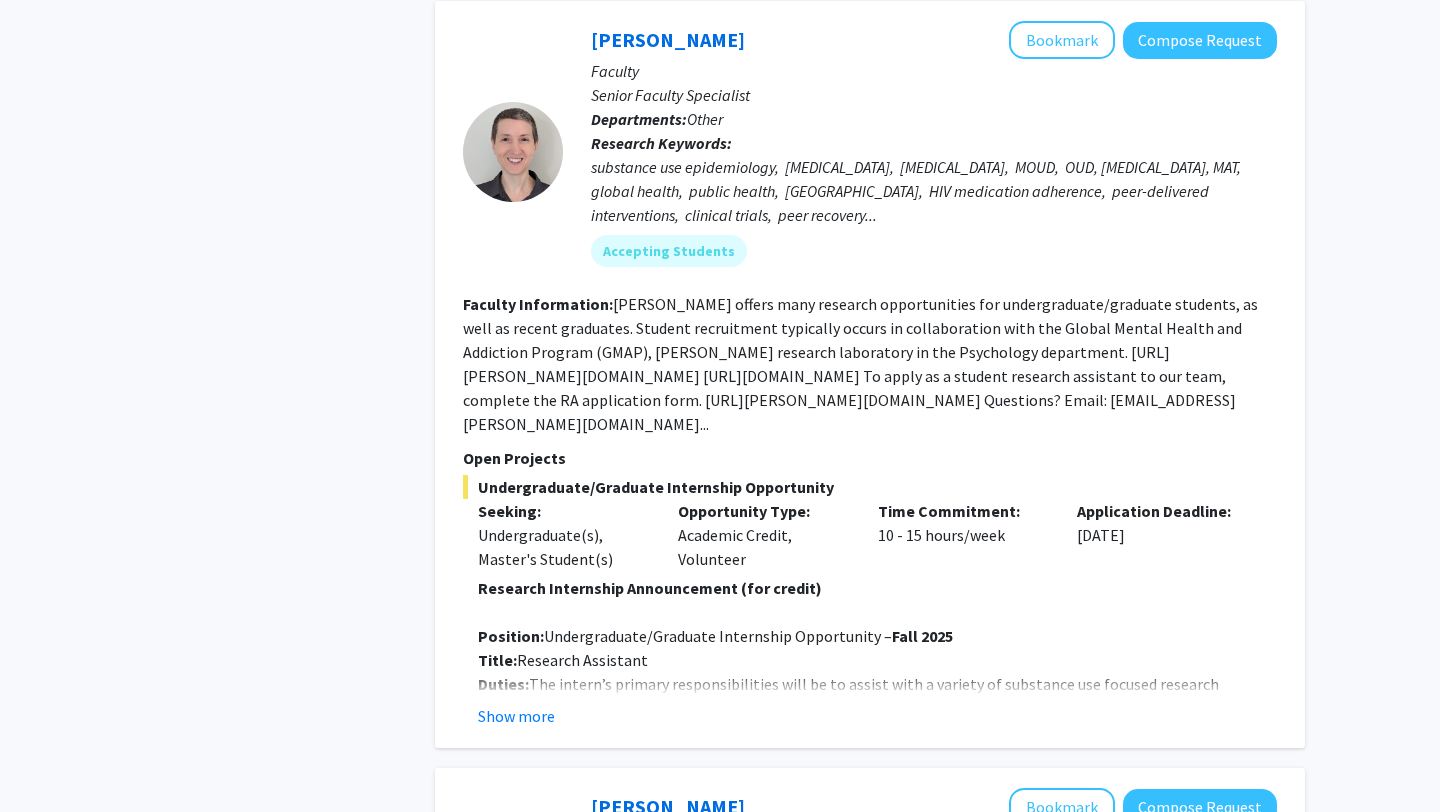 scroll, scrollTop: 1642, scrollLeft: 0, axis: vertical 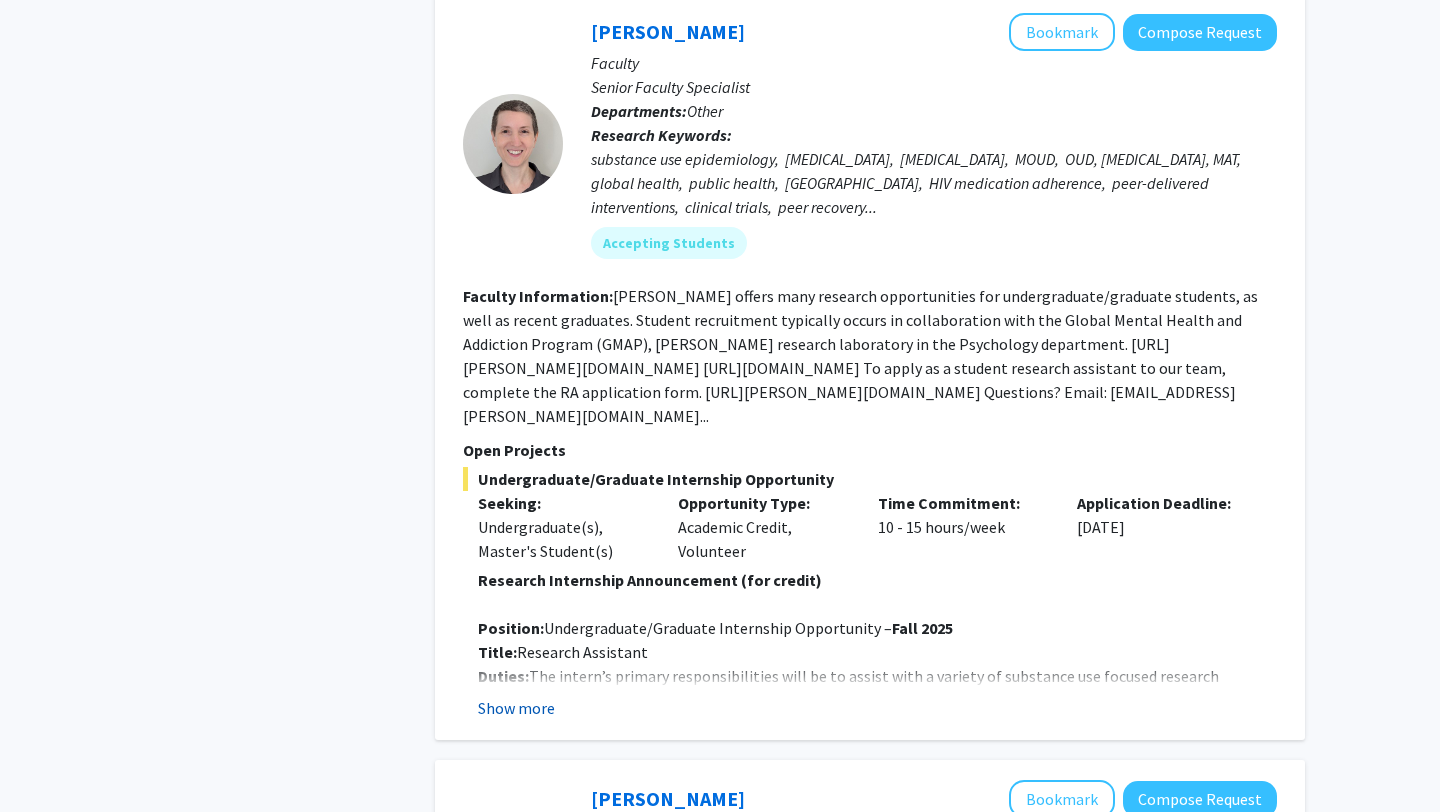 click on "Show more" 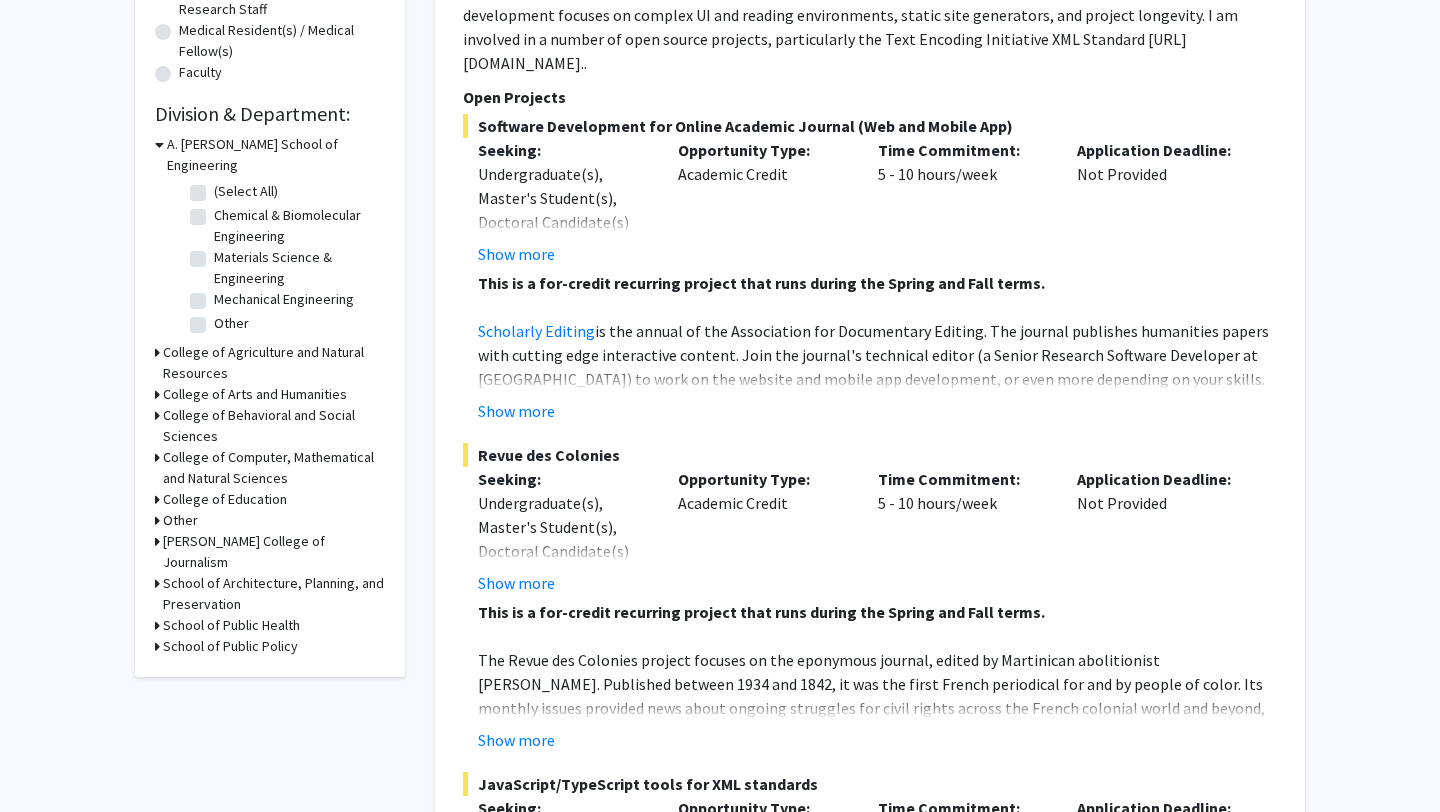 scroll, scrollTop: 517, scrollLeft: 0, axis: vertical 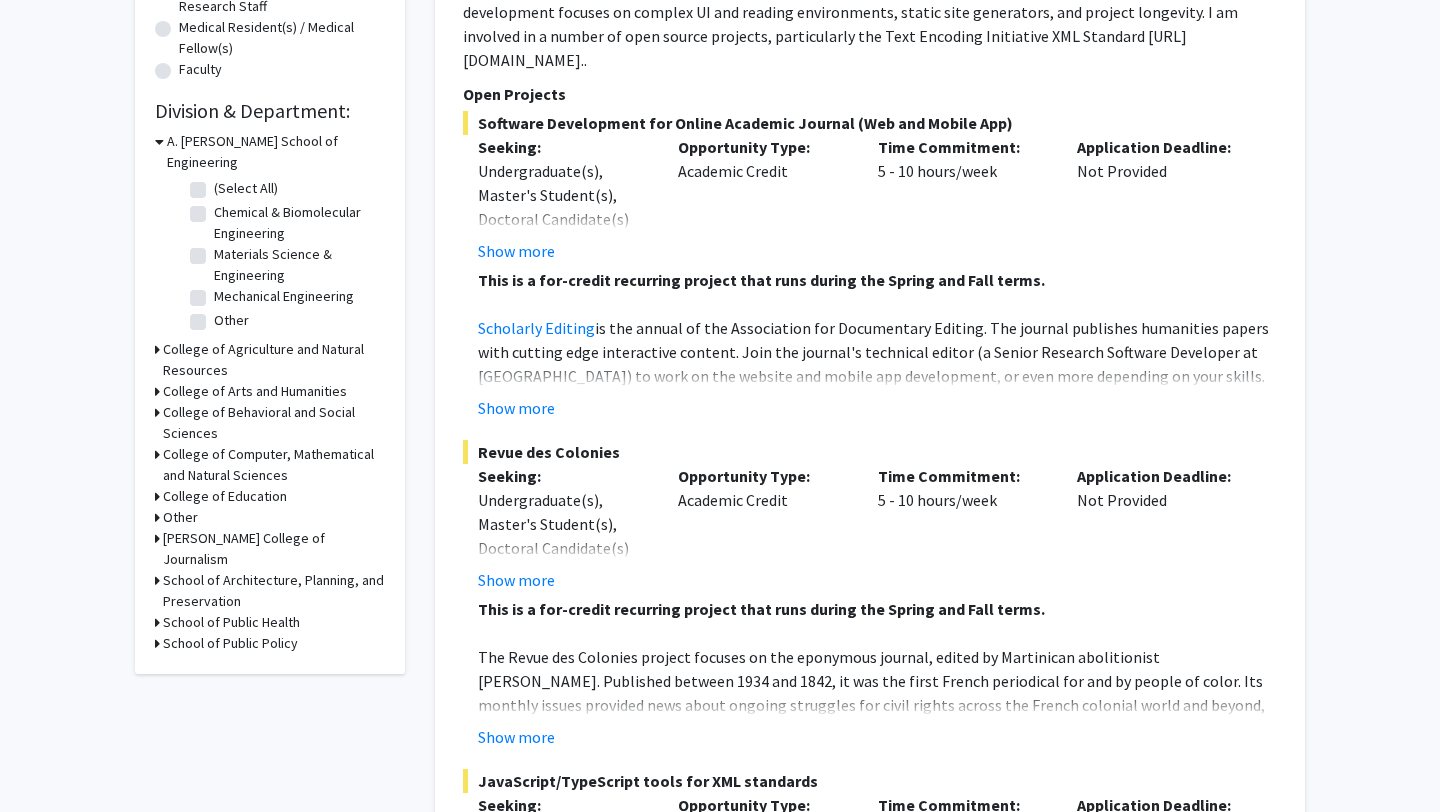 click on "School of Public Health" at bounding box center (231, 622) 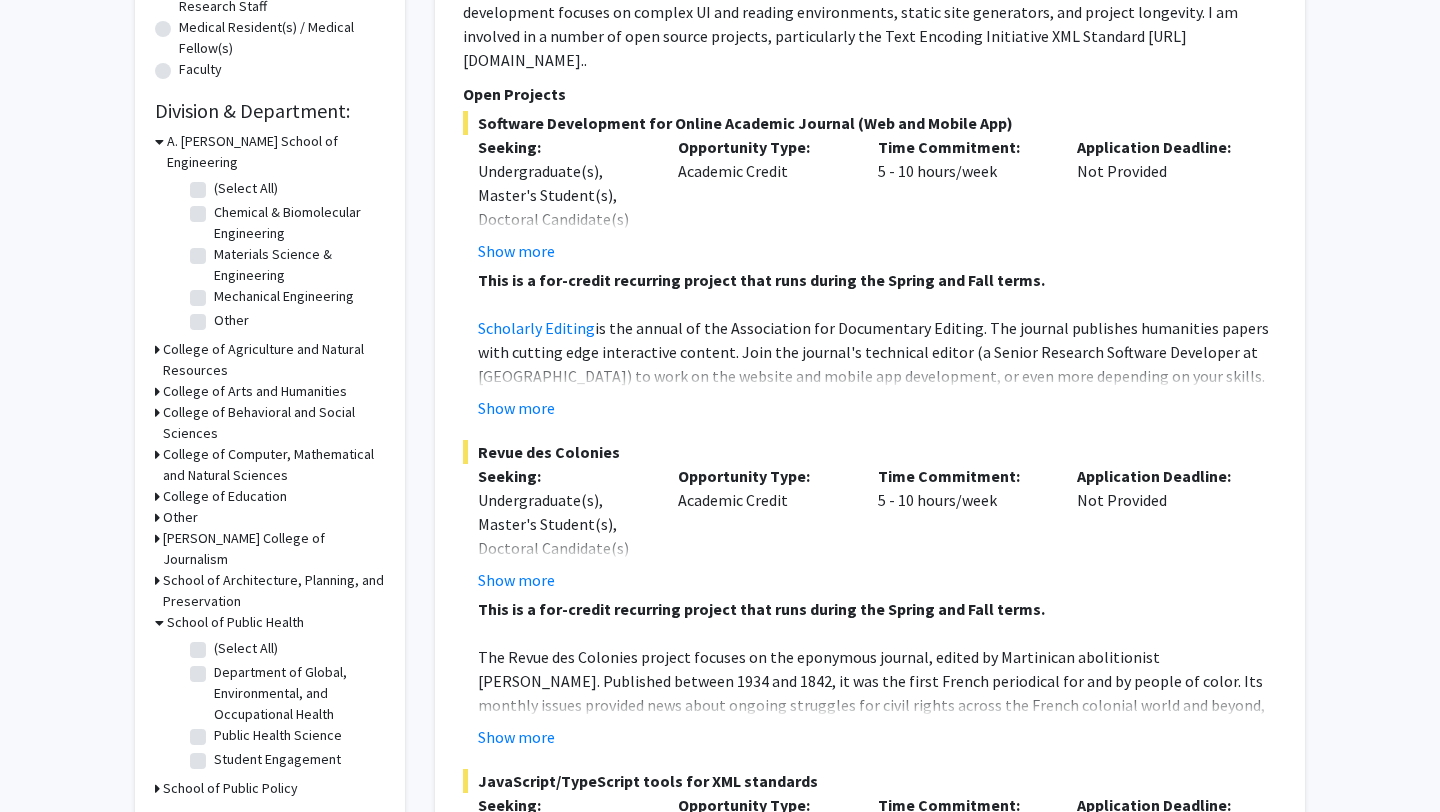 click on "(Select All)" 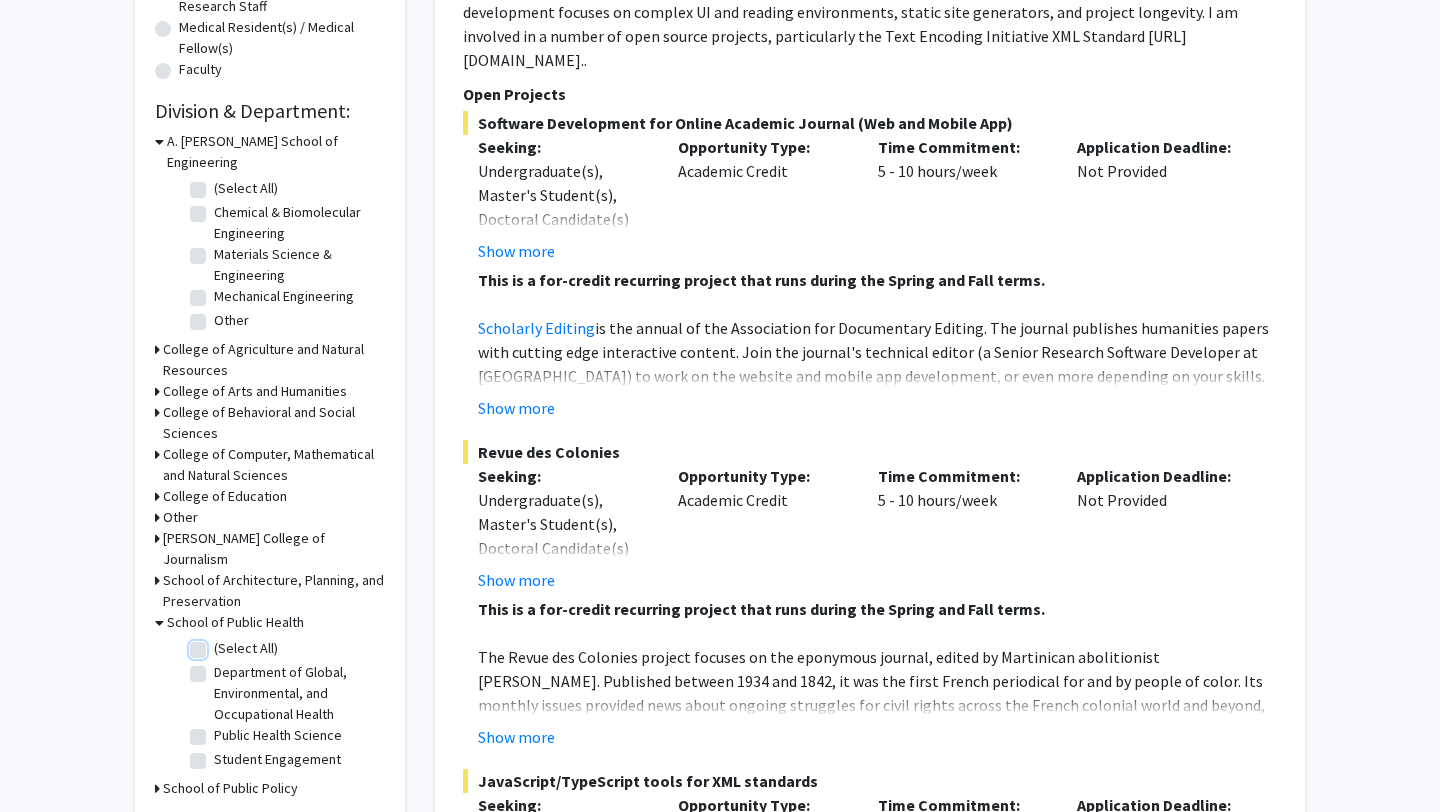 click on "(Select All)" at bounding box center [220, 644] 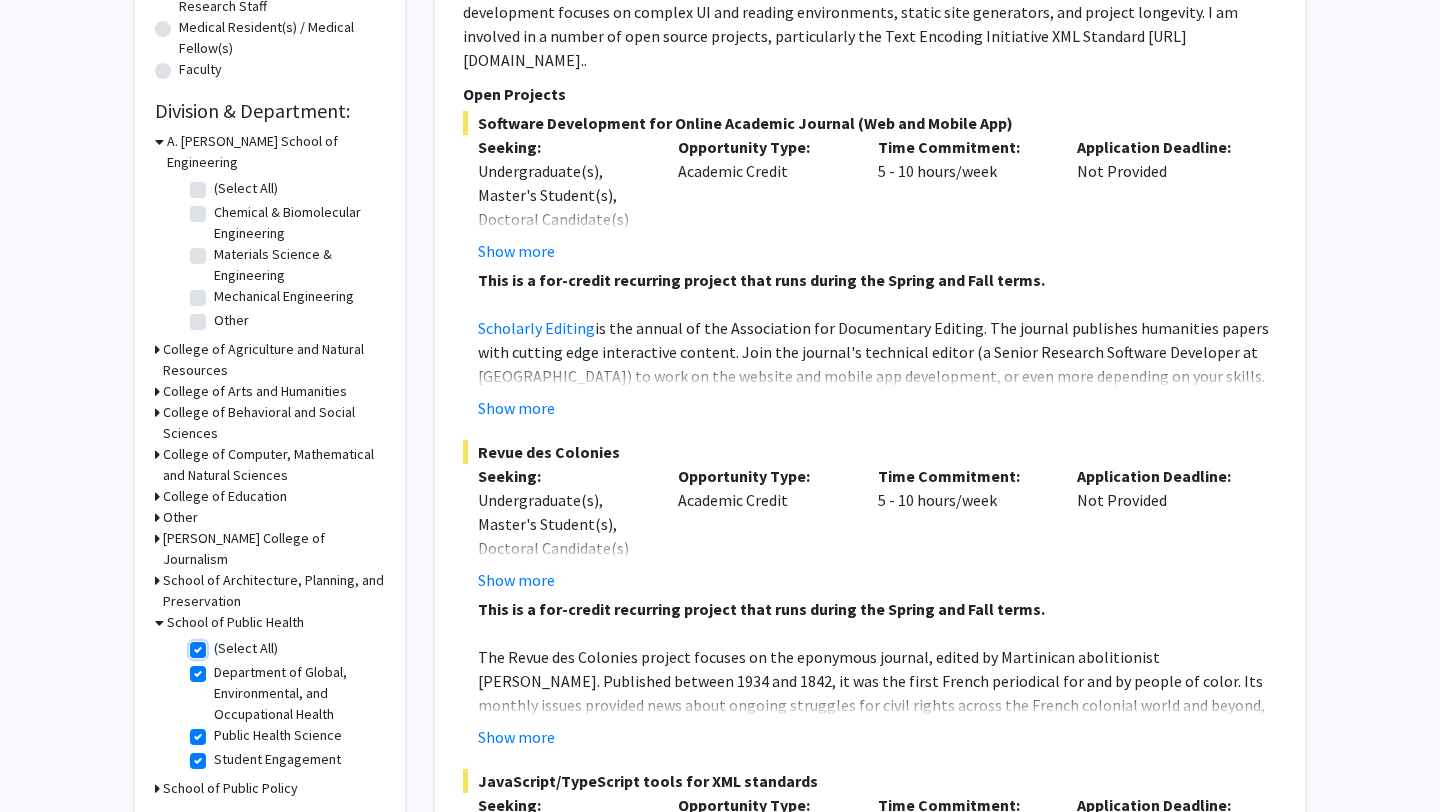 checkbox on "true" 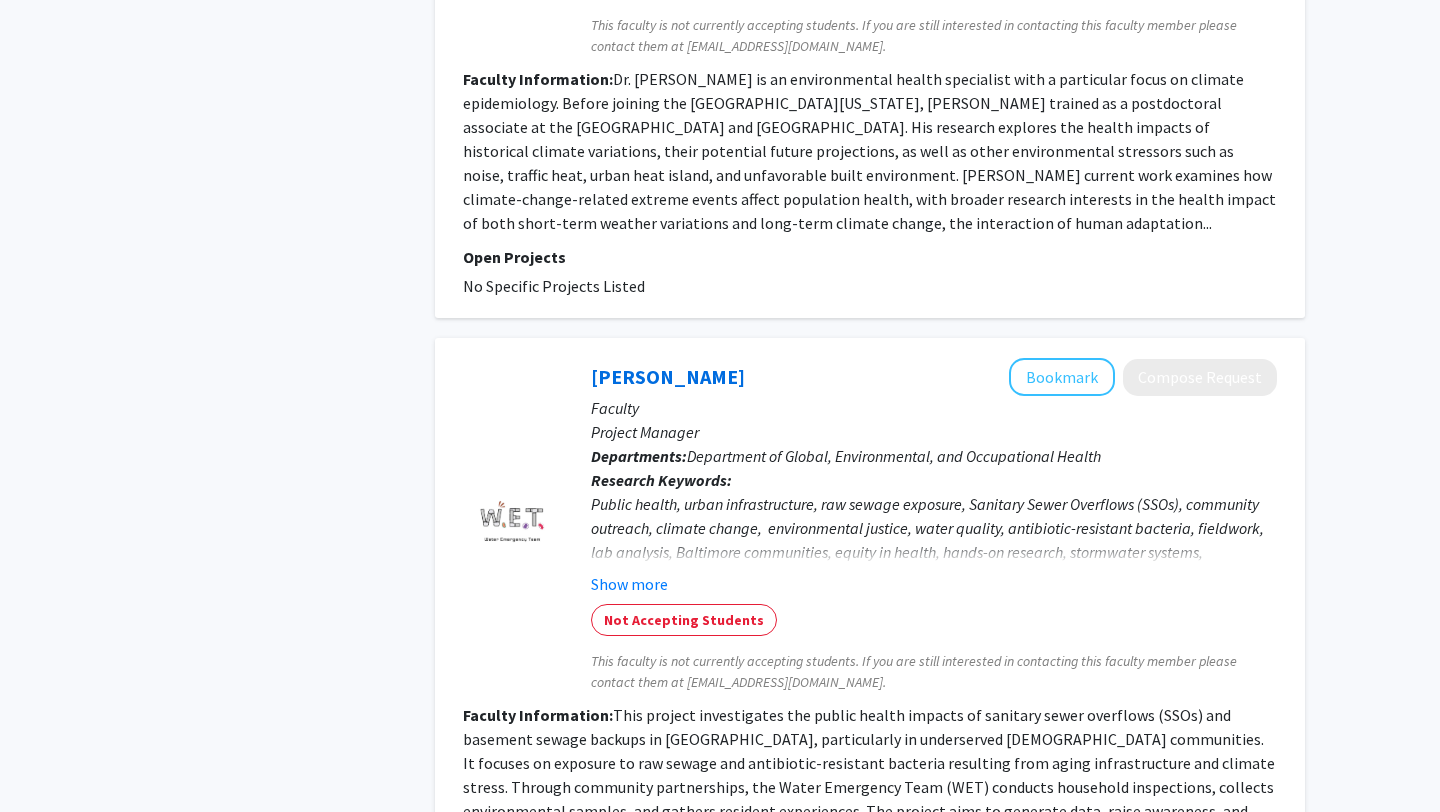 scroll, scrollTop: 1839, scrollLeft: 0, axis: vertical 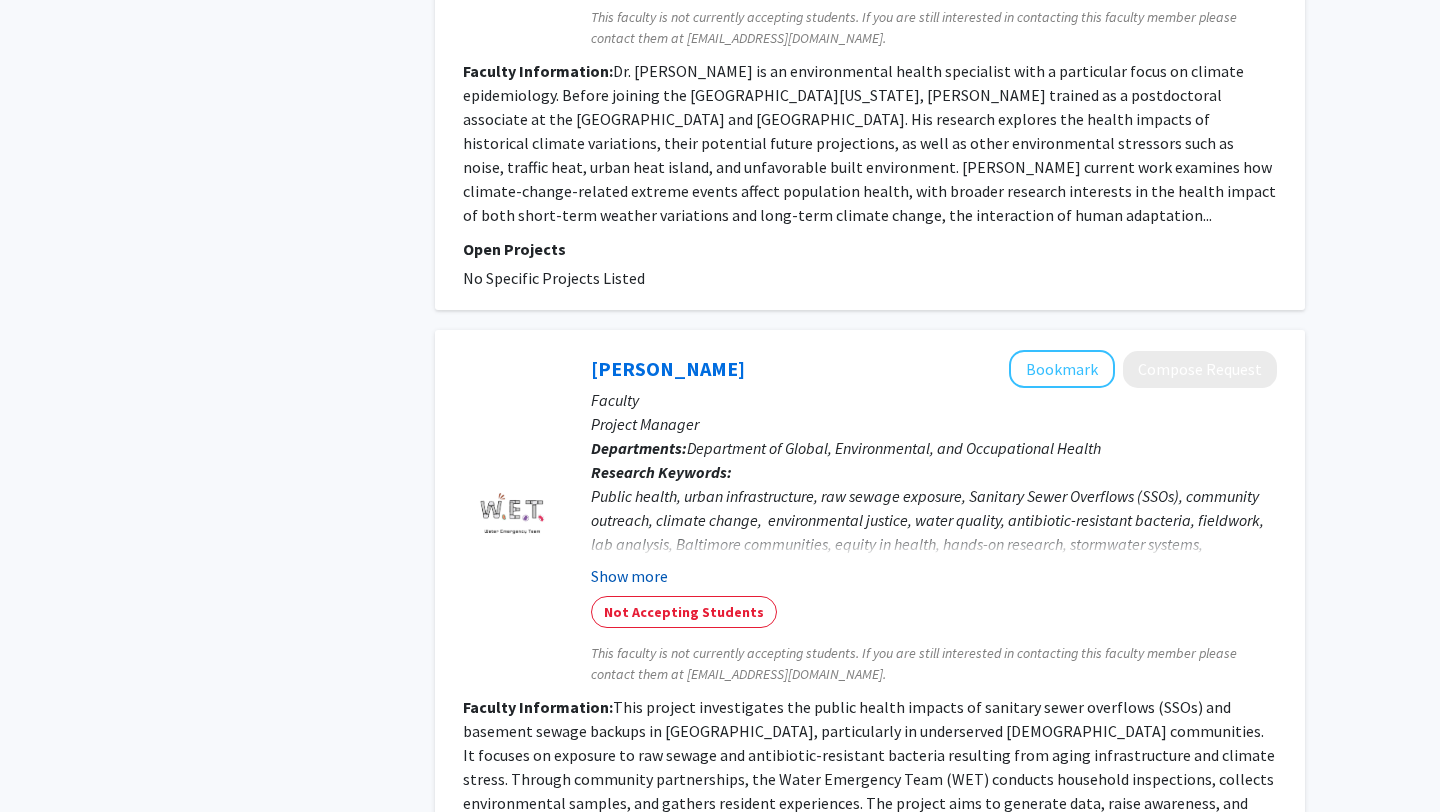 click on "Show more" 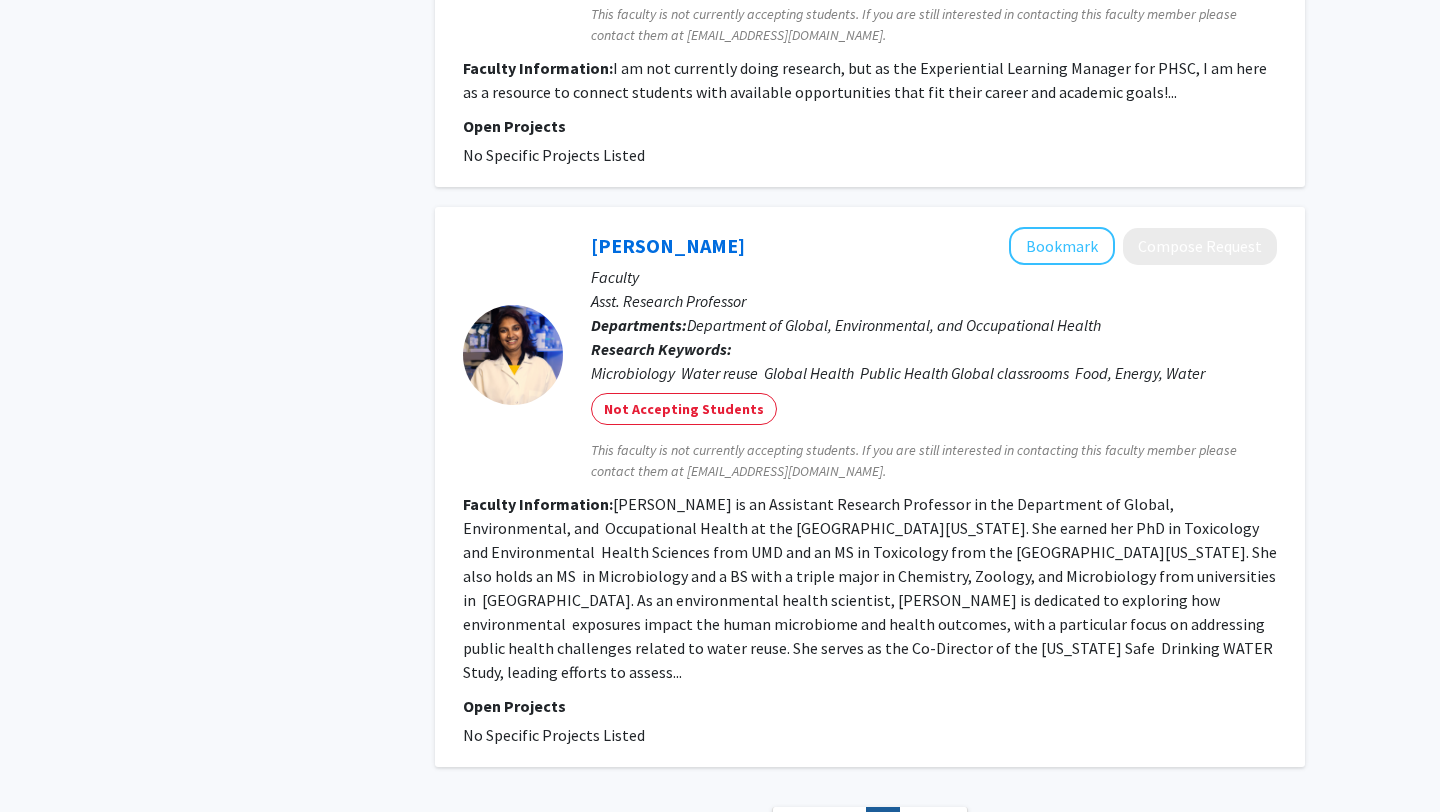 scroll, scrollTop: 3138, scrollLeft: 0, axis: vertical 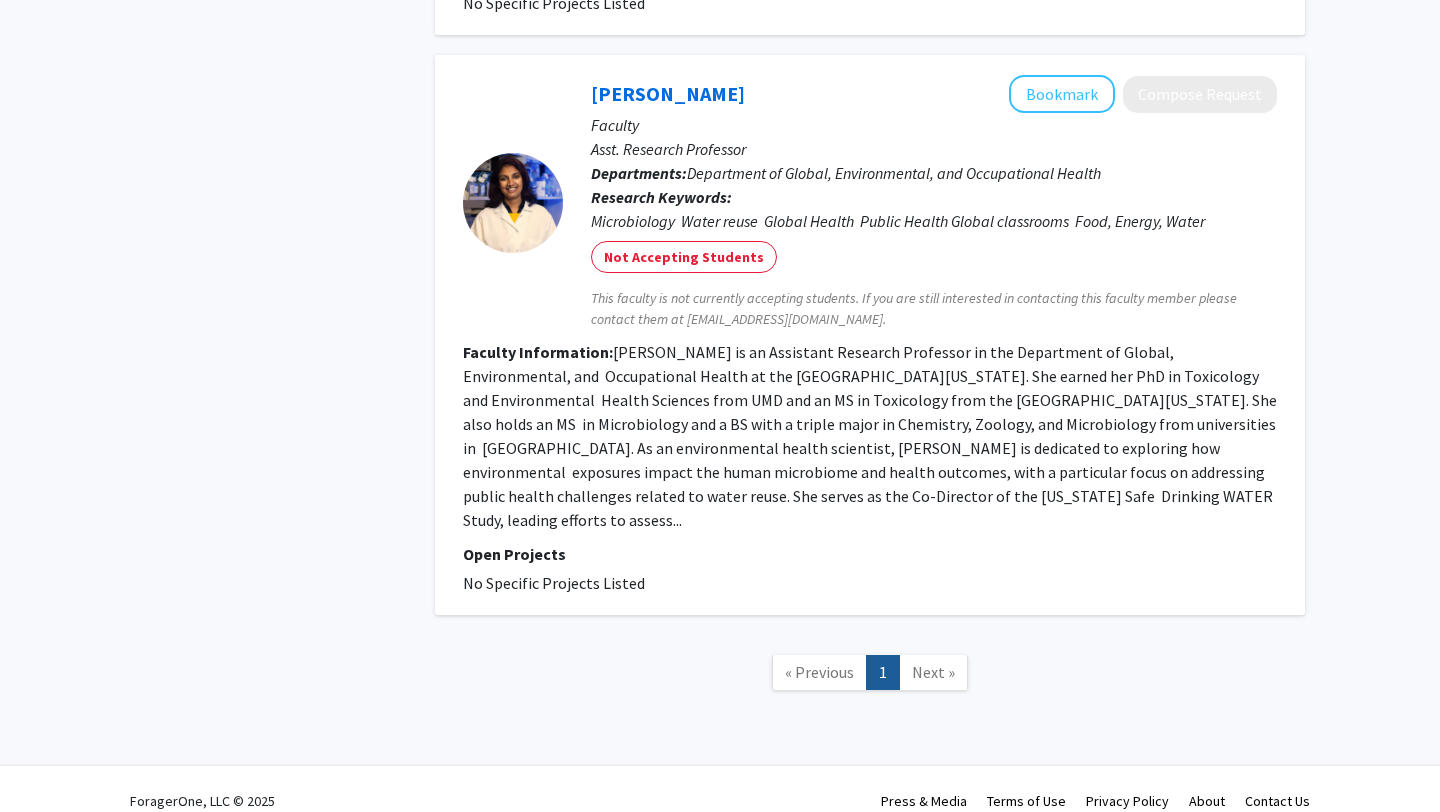 click on "Next »" 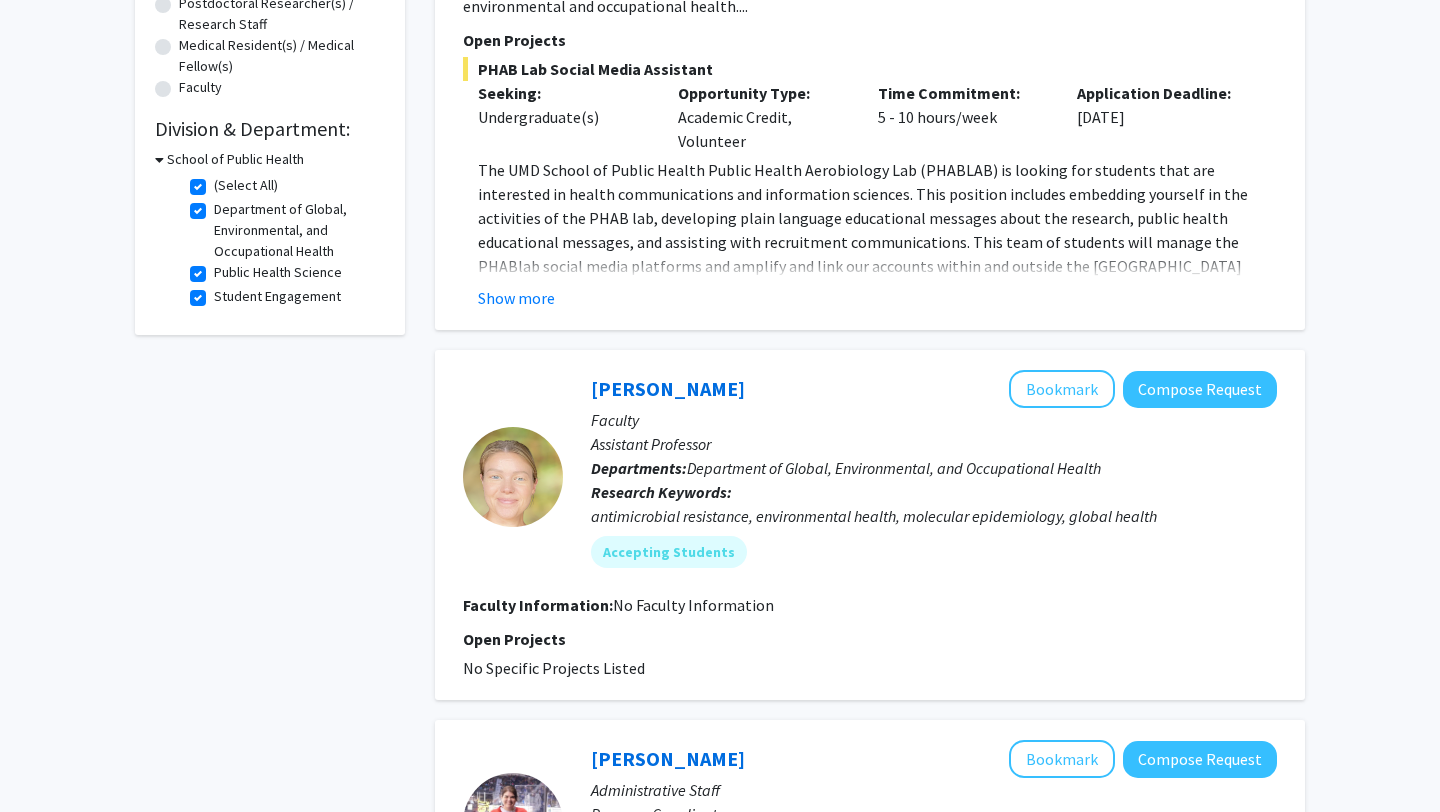 scroll, scrollTop: 488, scrollLeft: 0, axis: vertical 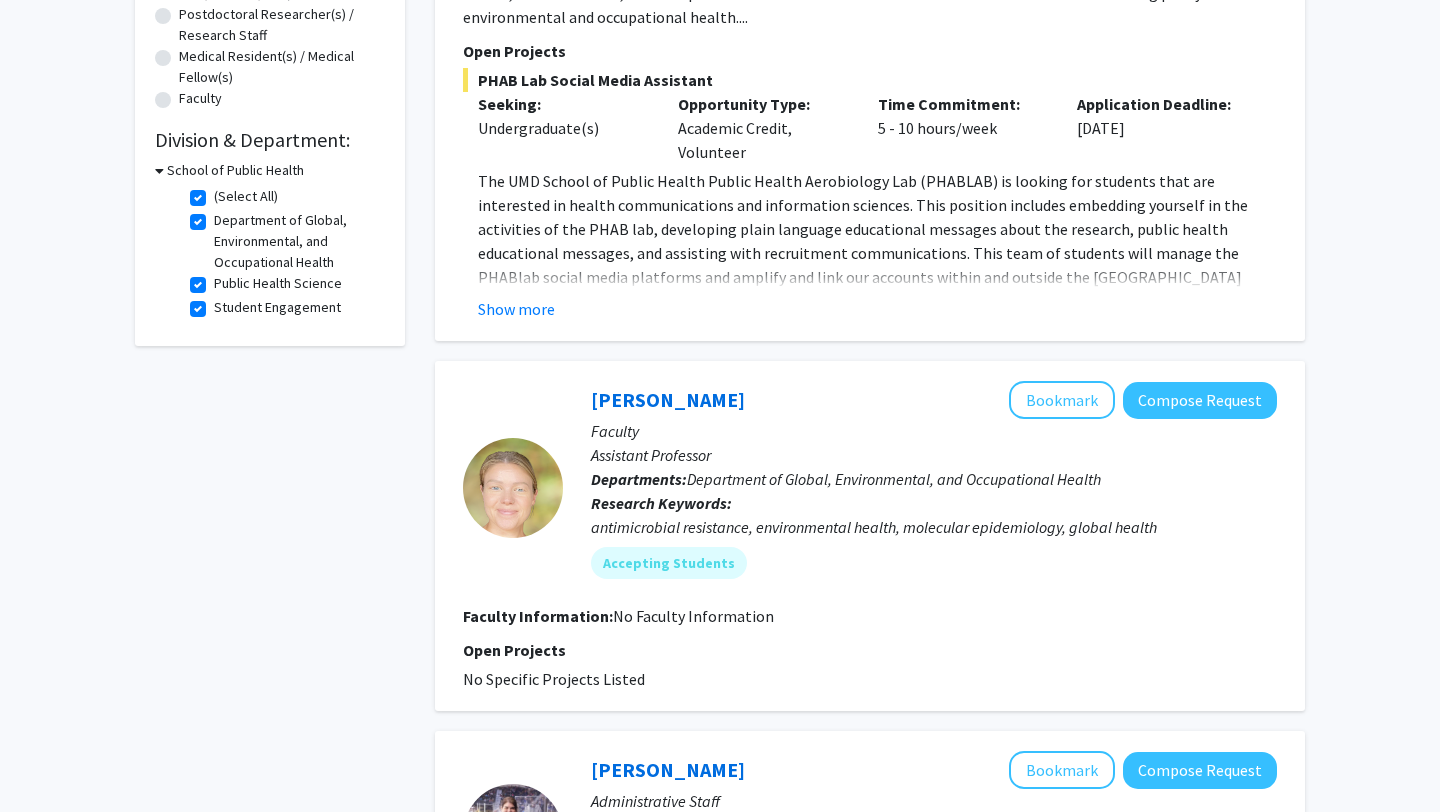 click on "(Select All)" 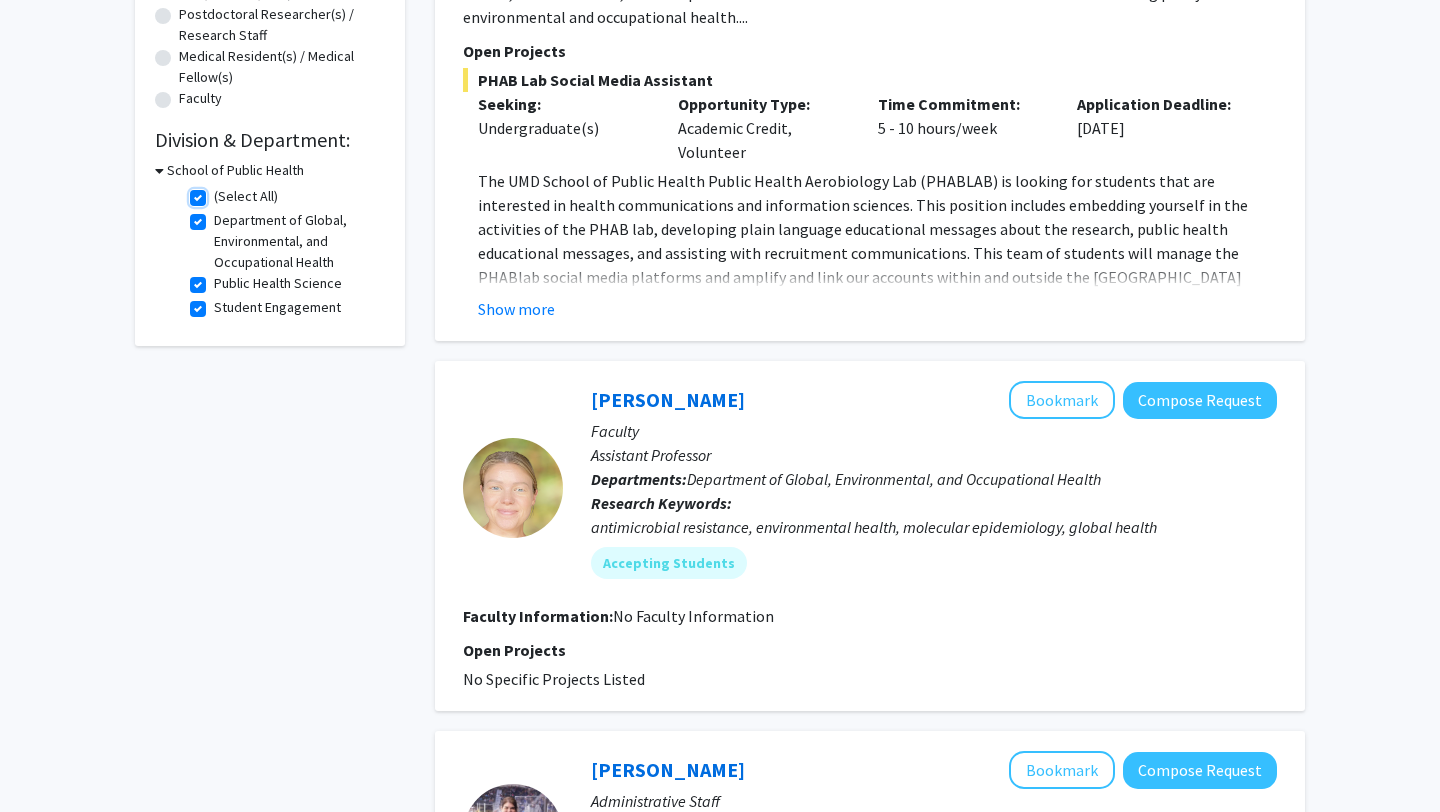 click on "(Select All)" at bounding box center [220, 192] 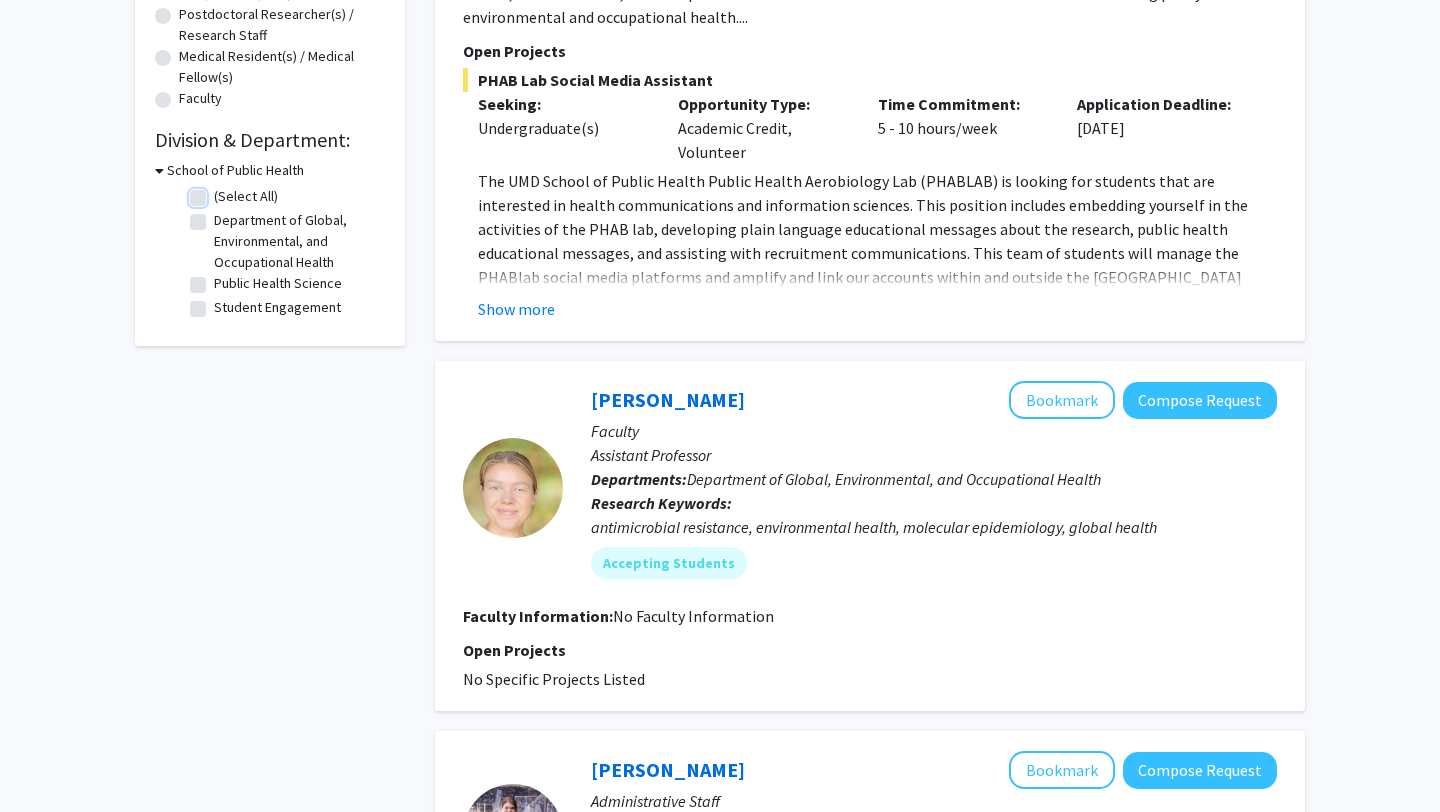 checkbox on "false" 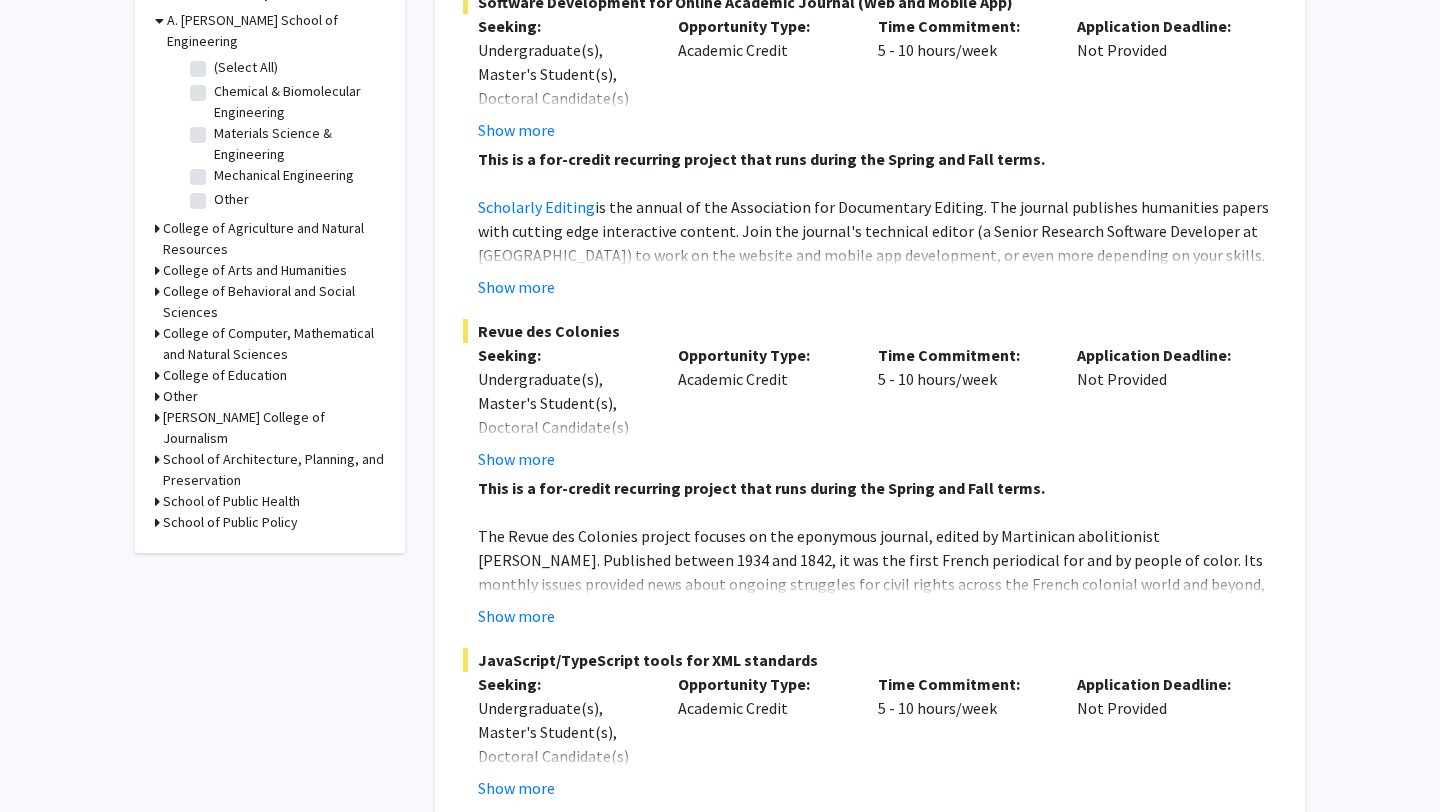 scroll, scrollTop: 858, scrollLeft: 0, axis: vertical 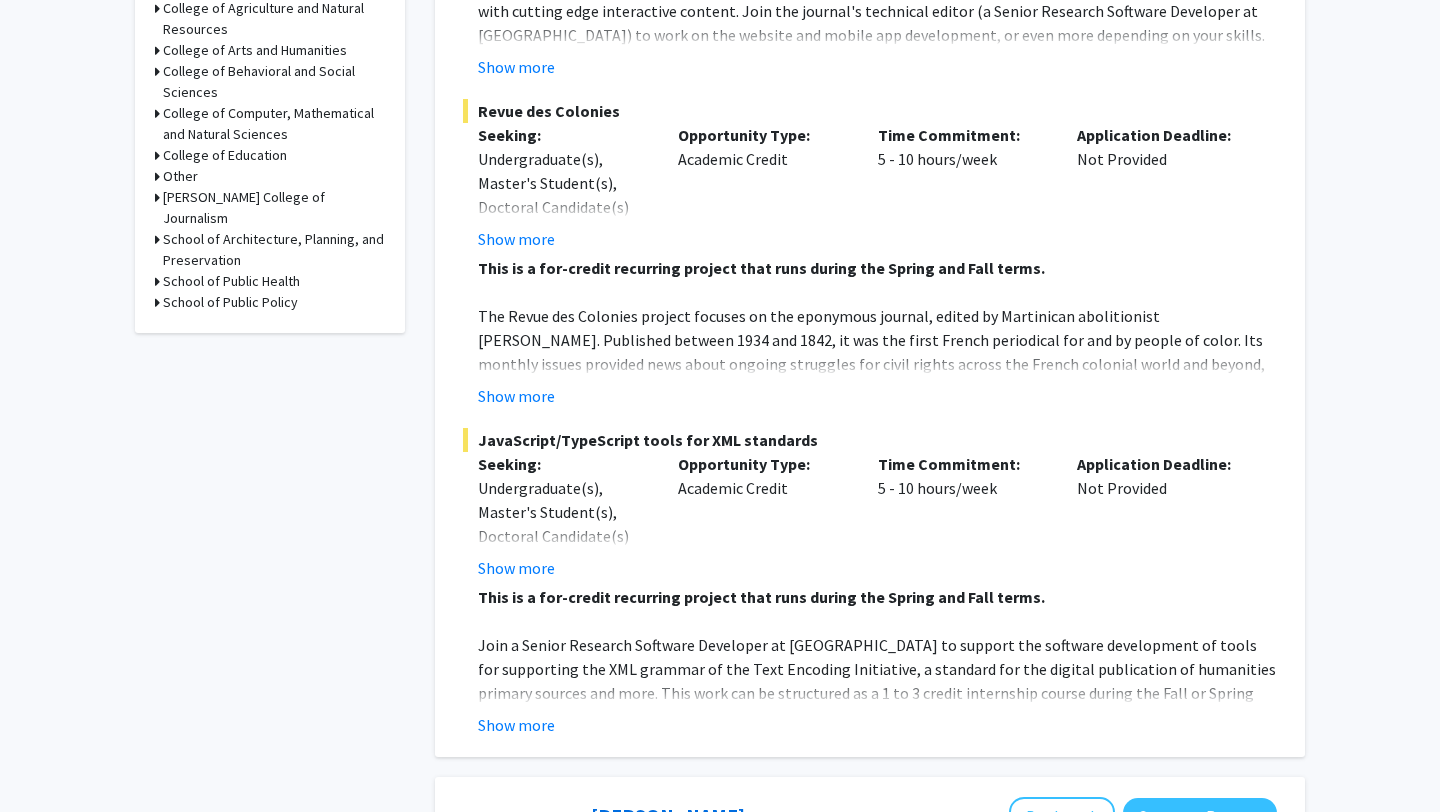click on "School of Public Policy" at bounding box center (230, 302) 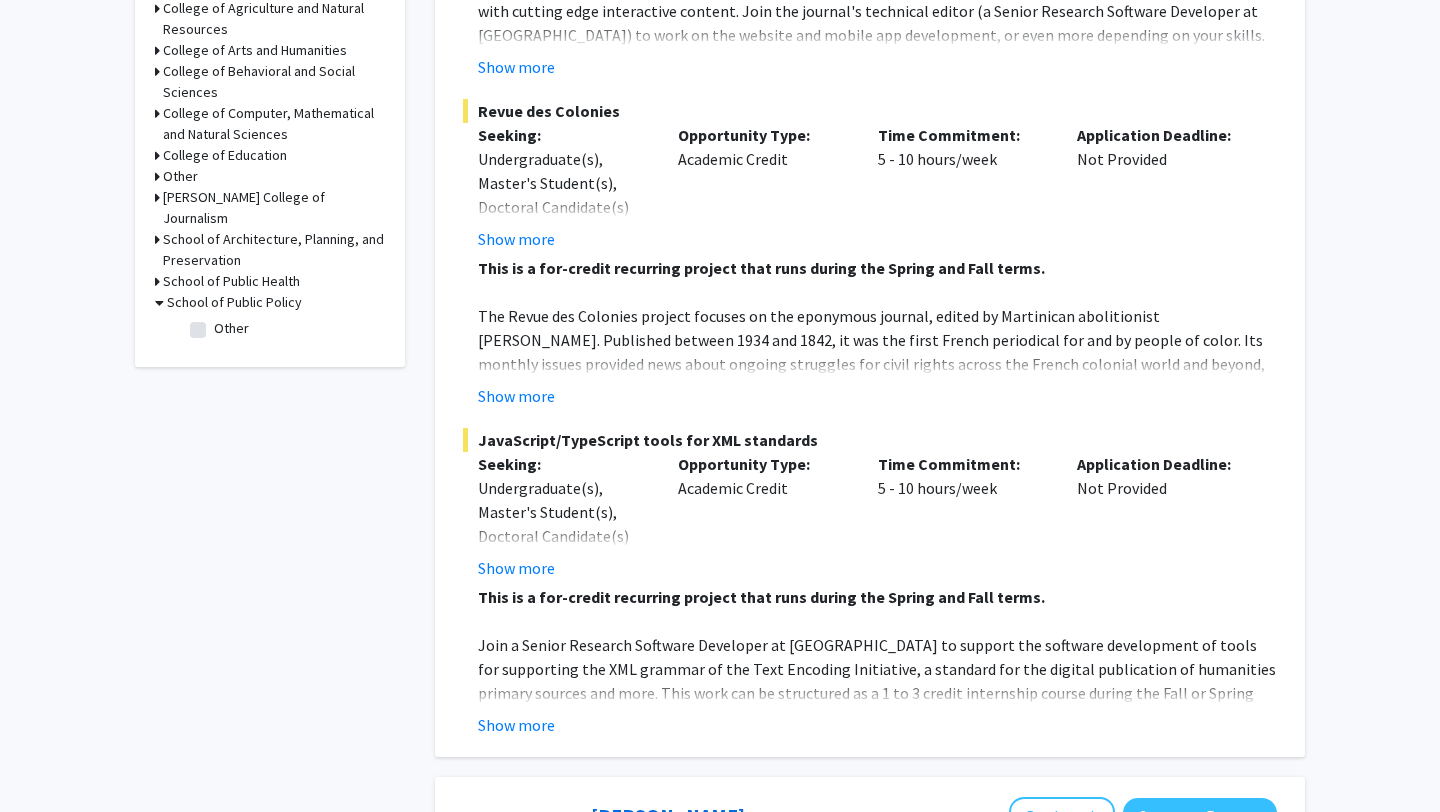click on "Other" 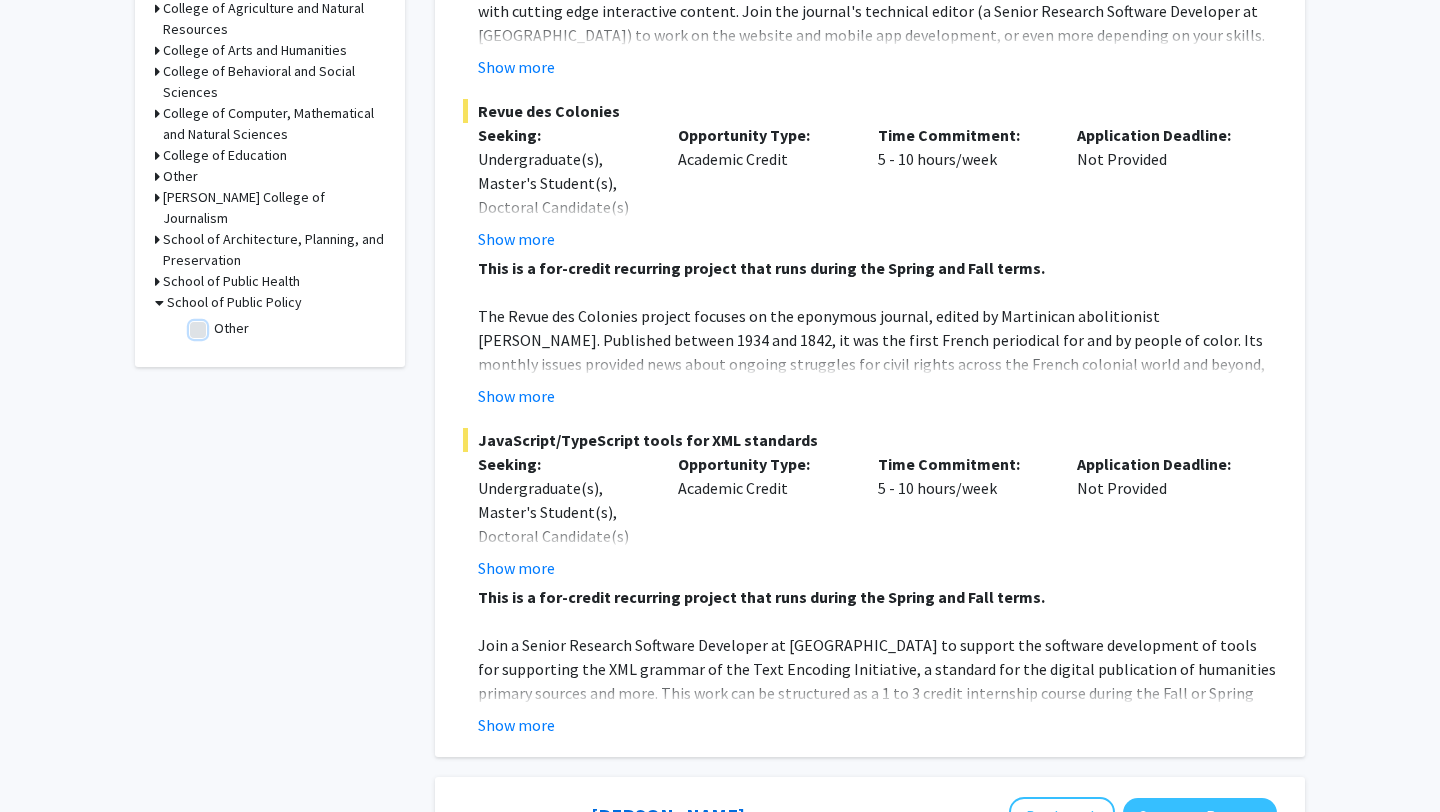 click on "Other" at bounding box center [220, 324] 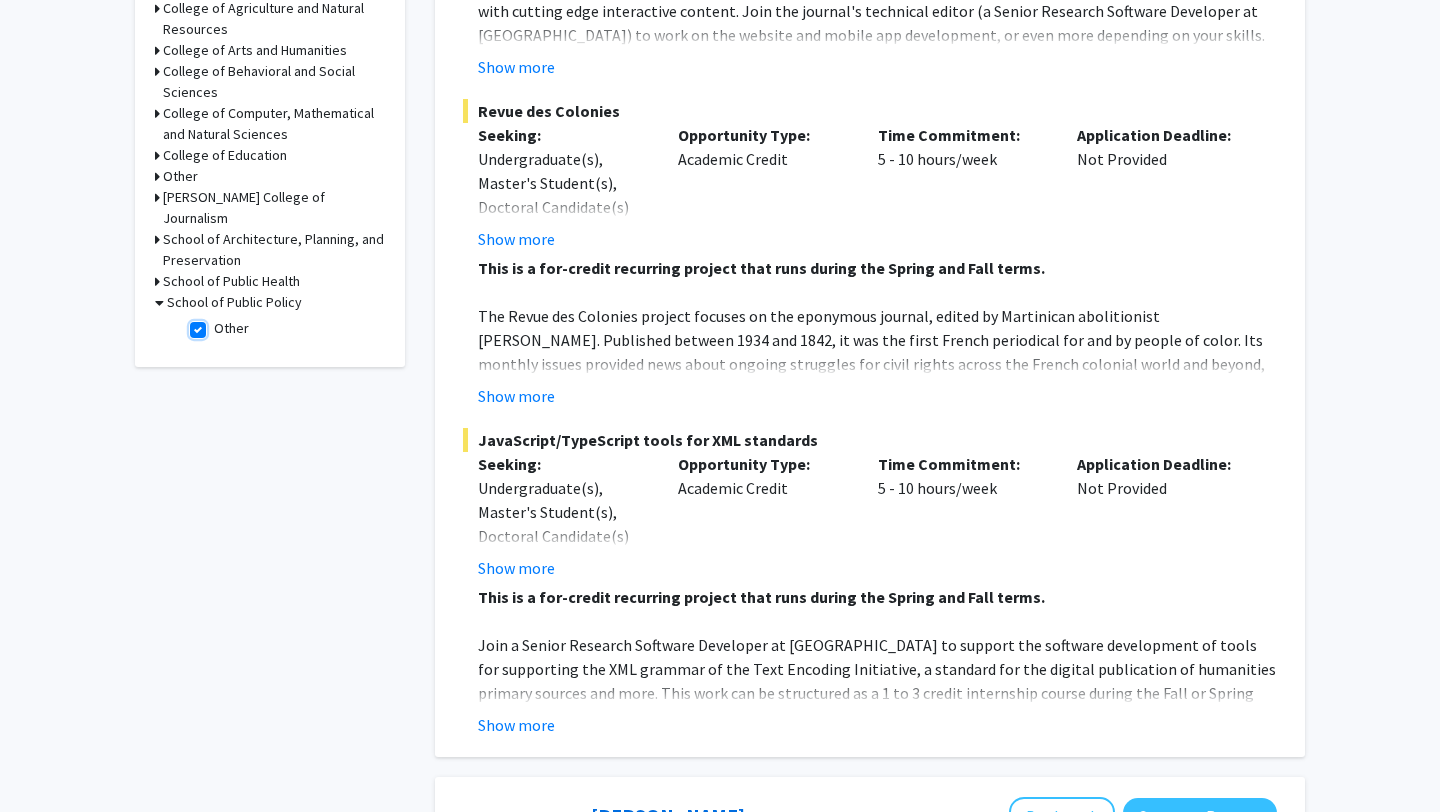 scroll, scrollTop: 0, scrollLeft: 0, axis: both 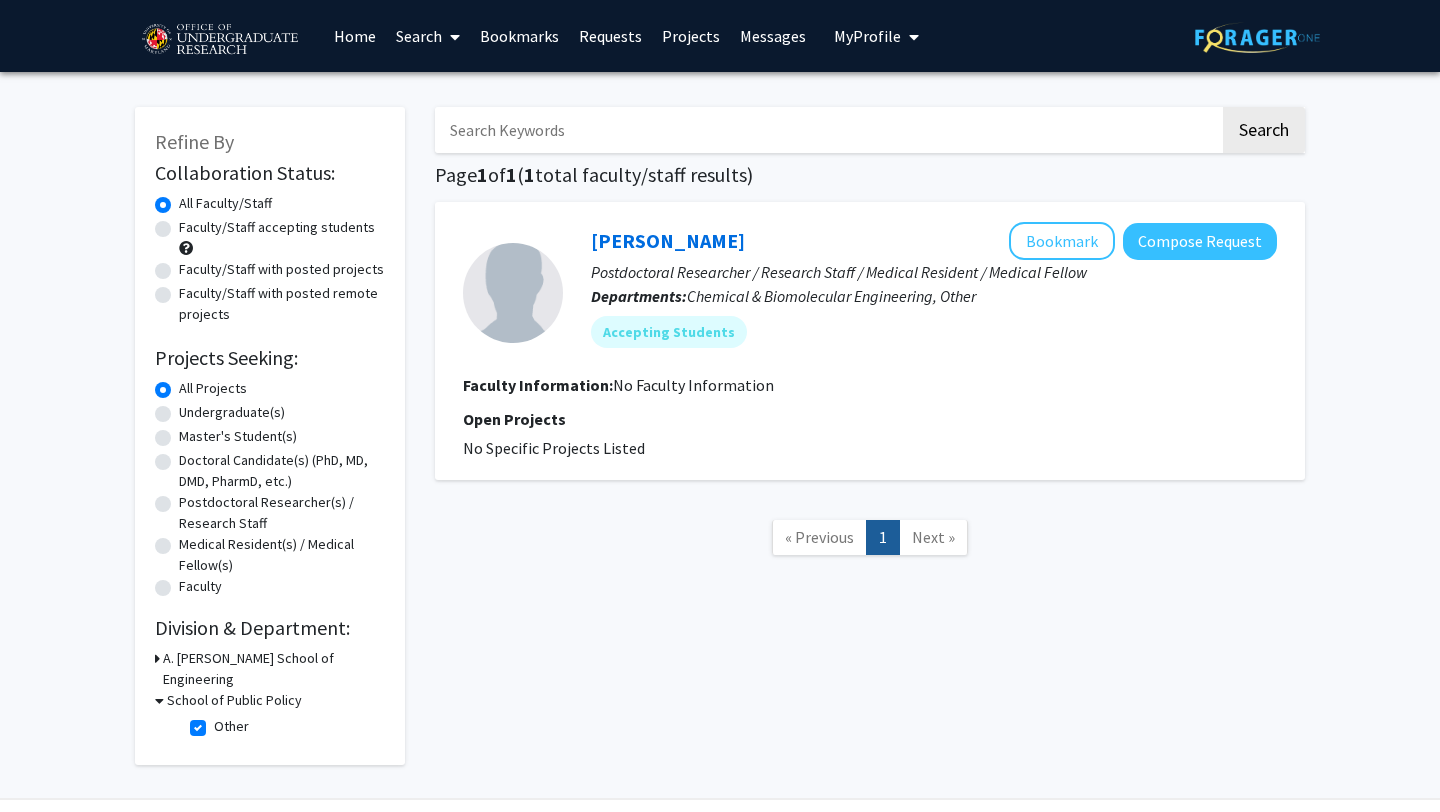 click on "Other" 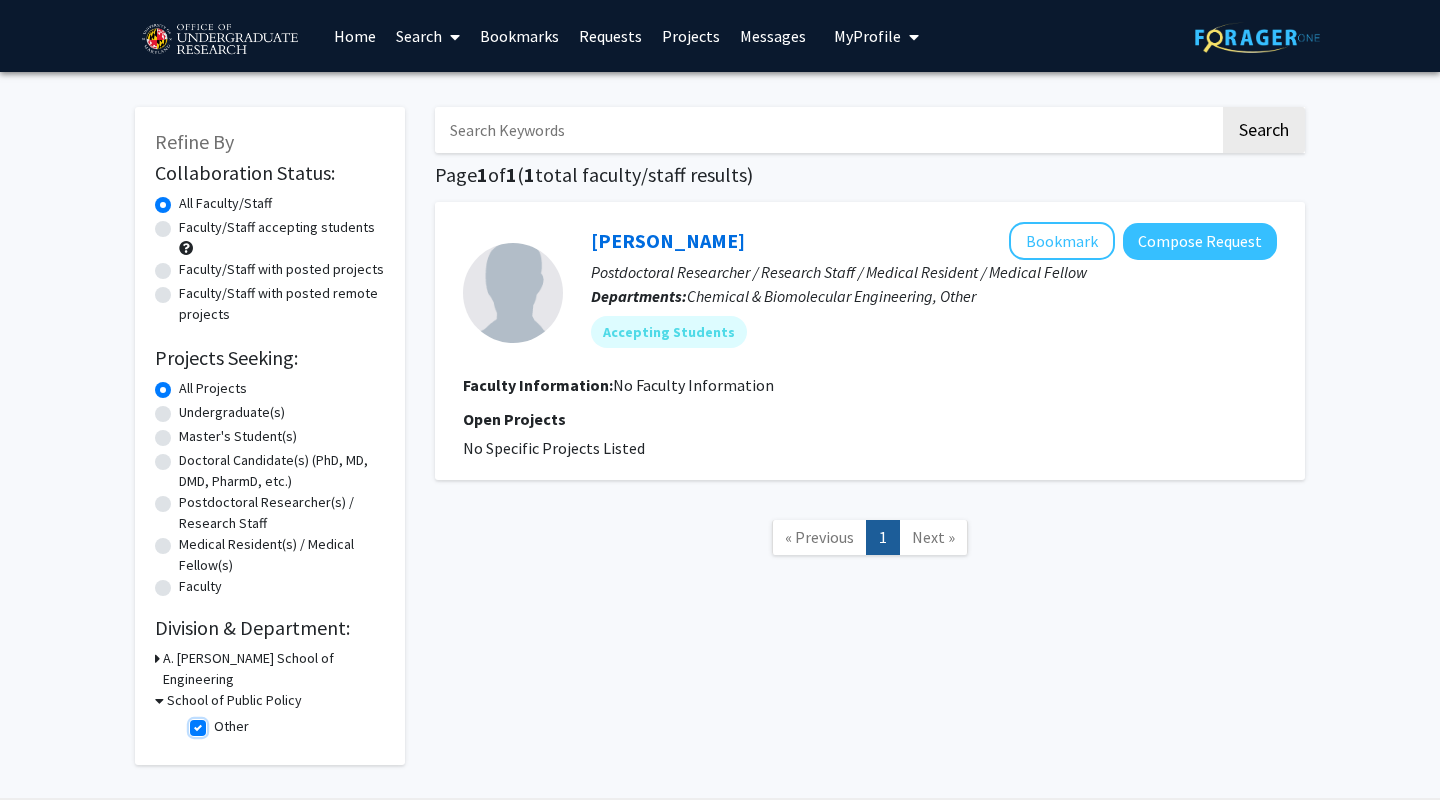 click on "Other" at bounding box center (220, 722) 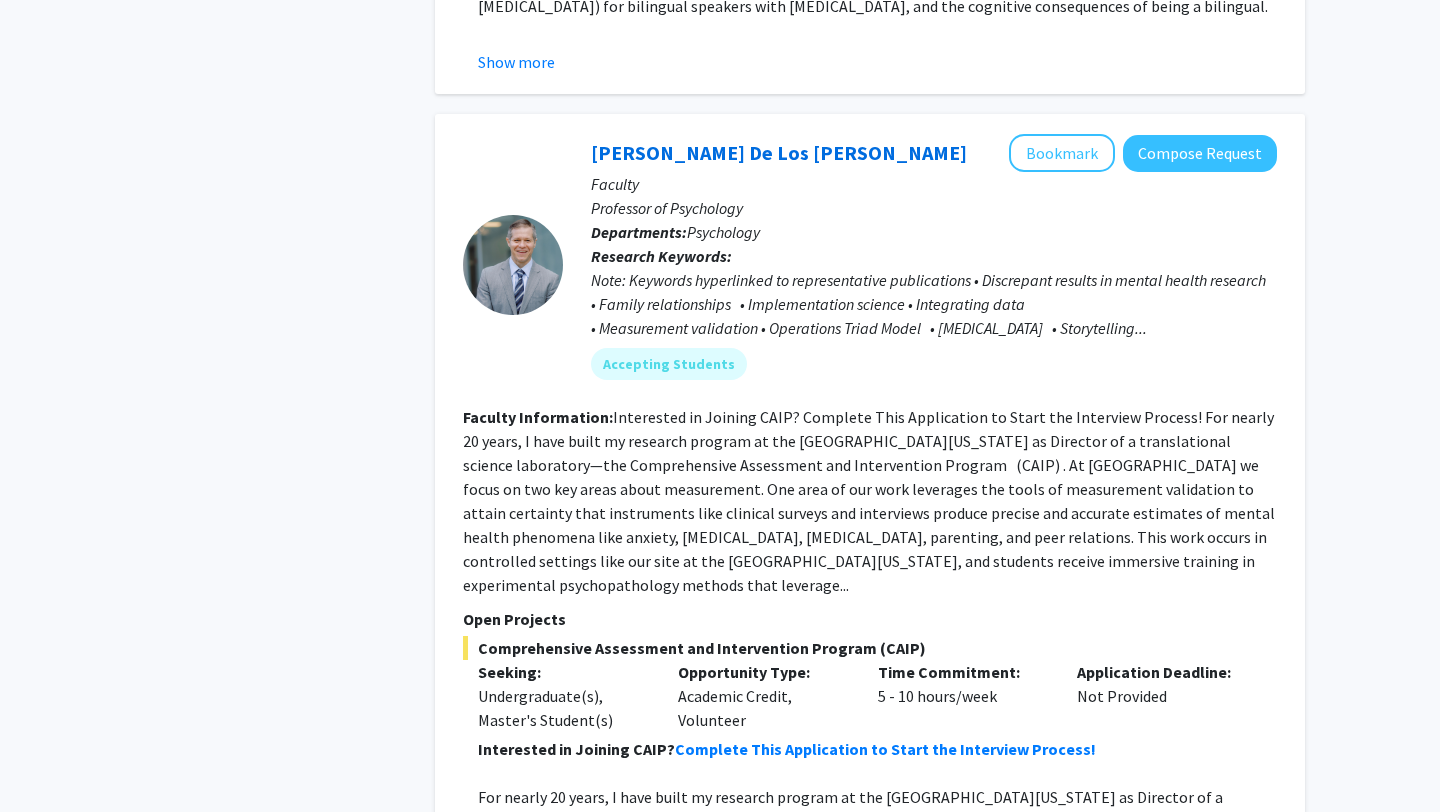 scroll, scrollTop: 7092, scrollLeft: 0, axis: vertical 